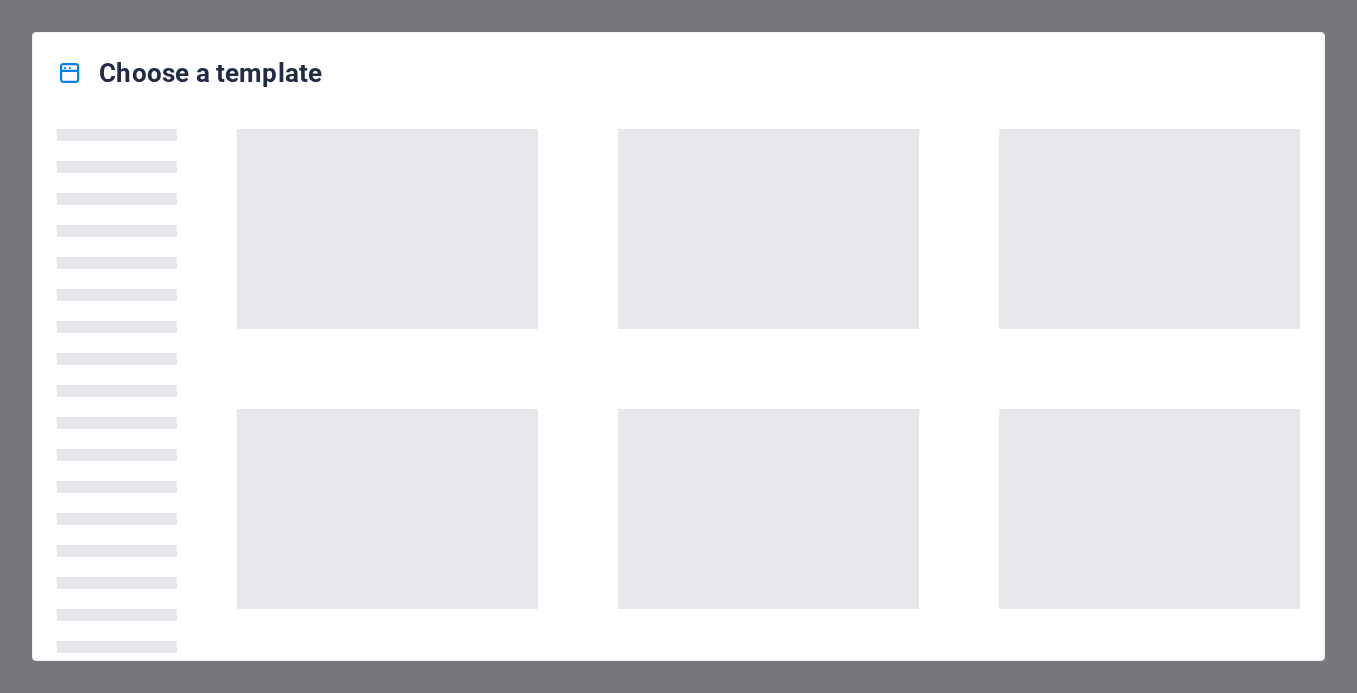 scroll, scrollTop: 0, scrollLeft: 0, axis: both 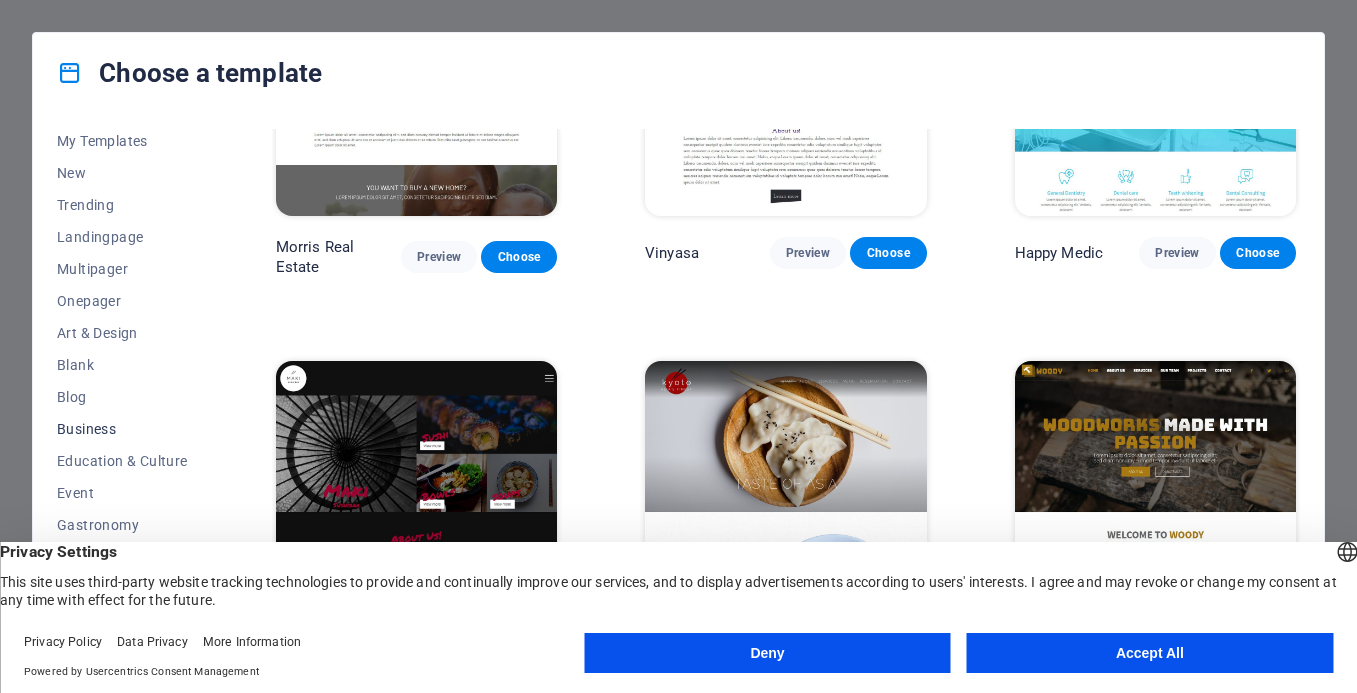 click on "Business" at bounding box center [122, 429] 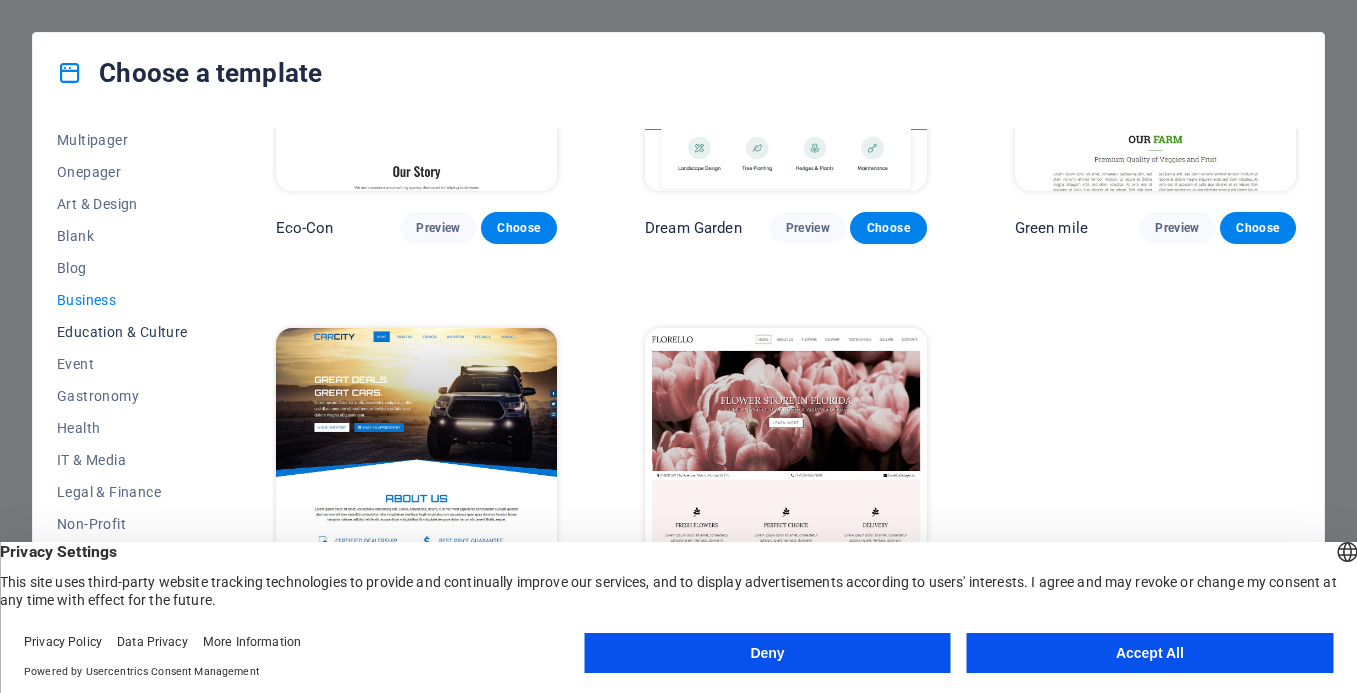 scroll, scrollTop: 219, scrollLeft: 0, axis: vertical 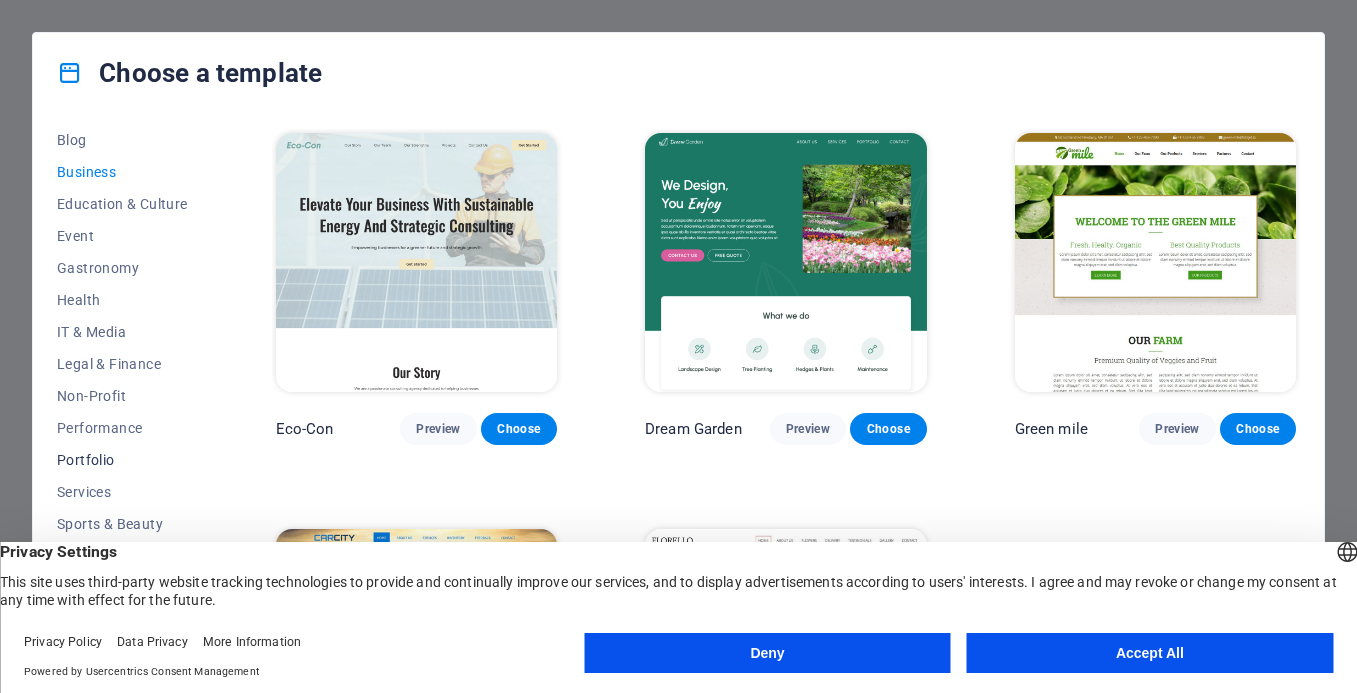 click on "Portfolio" at bounding box center [122, 460] 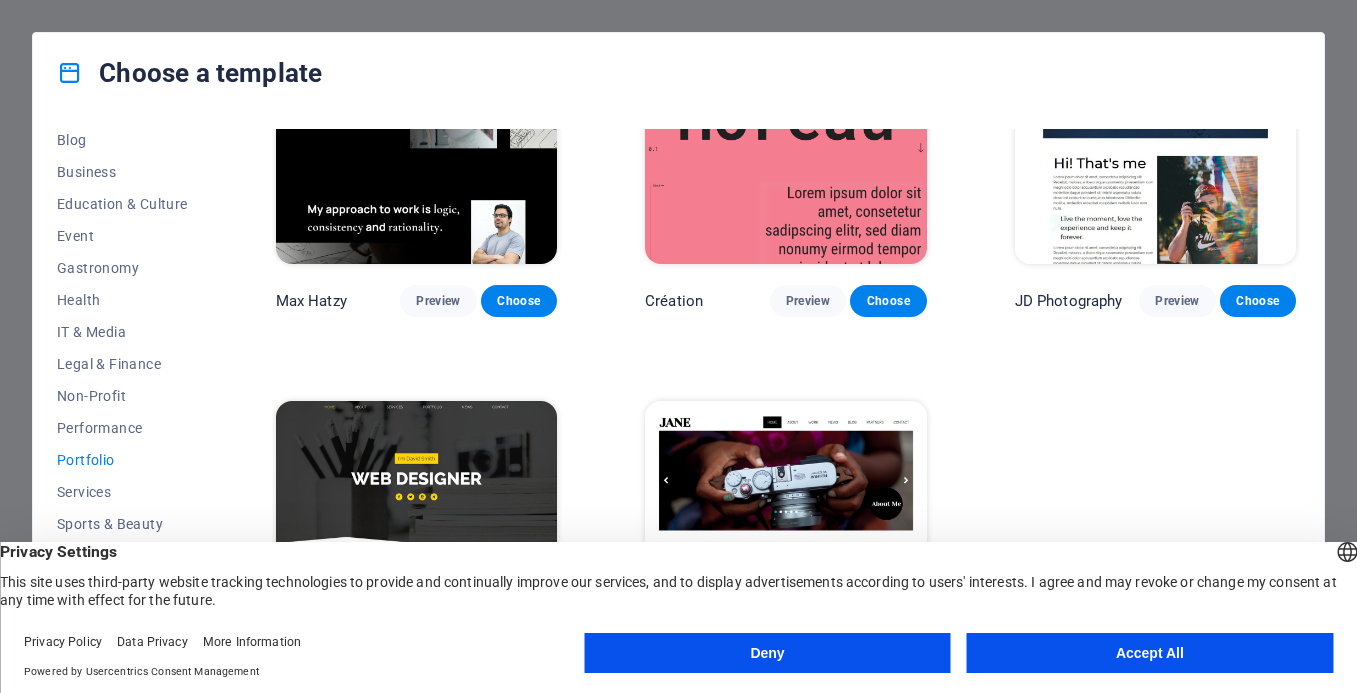 scroll, scrollTop: 603, scrollLeft: 0, axis: vertical 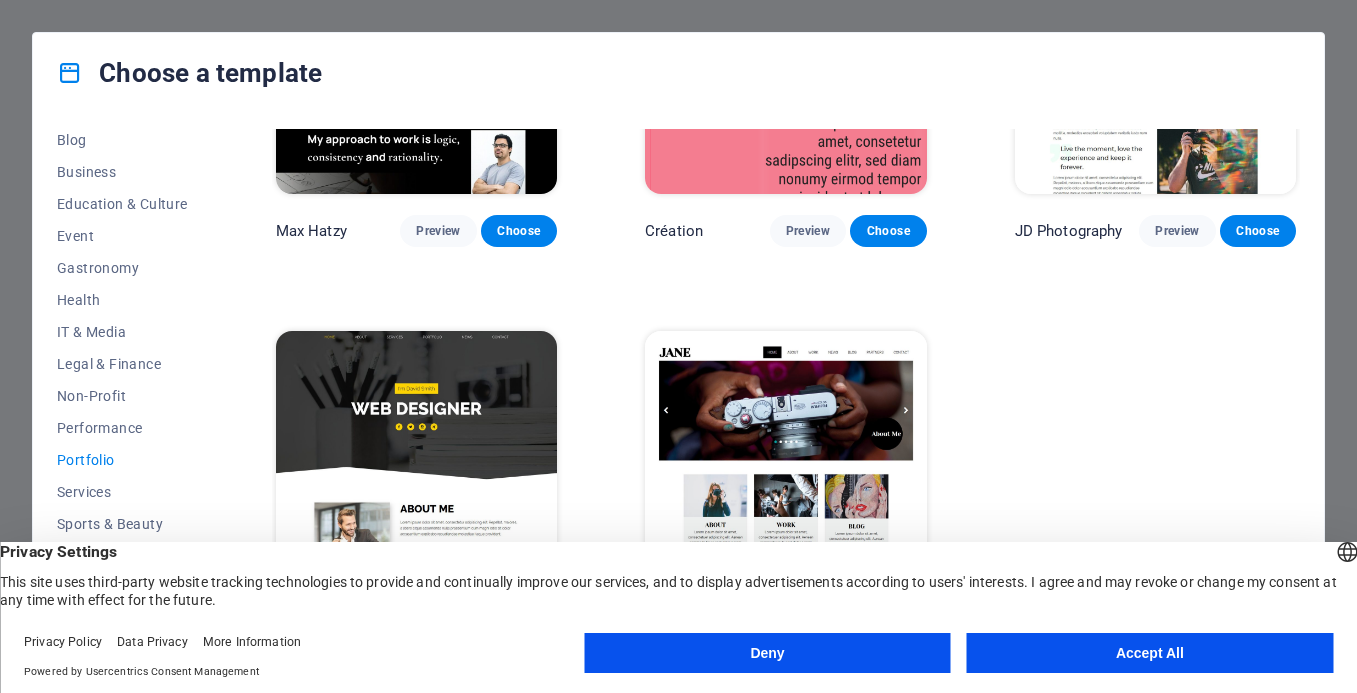click at bounding box center [785, 460] 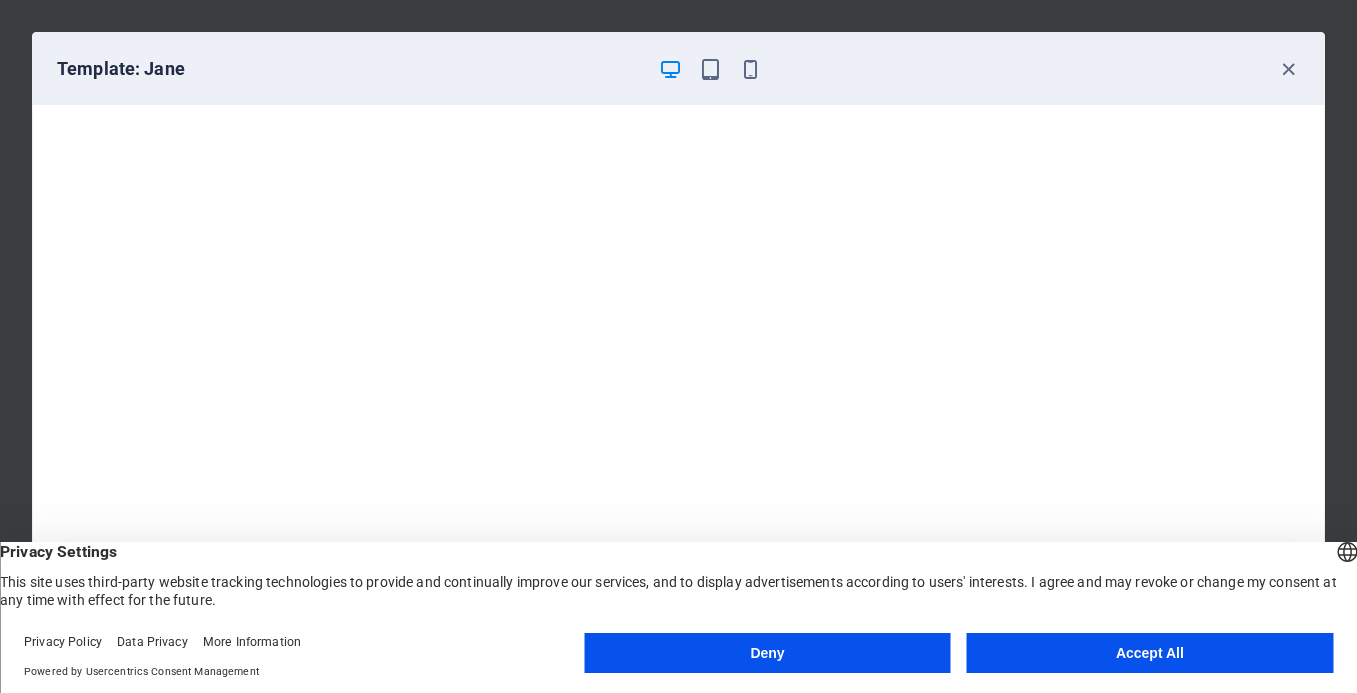 click on "Accept All" at bounding box center [1150, 653] 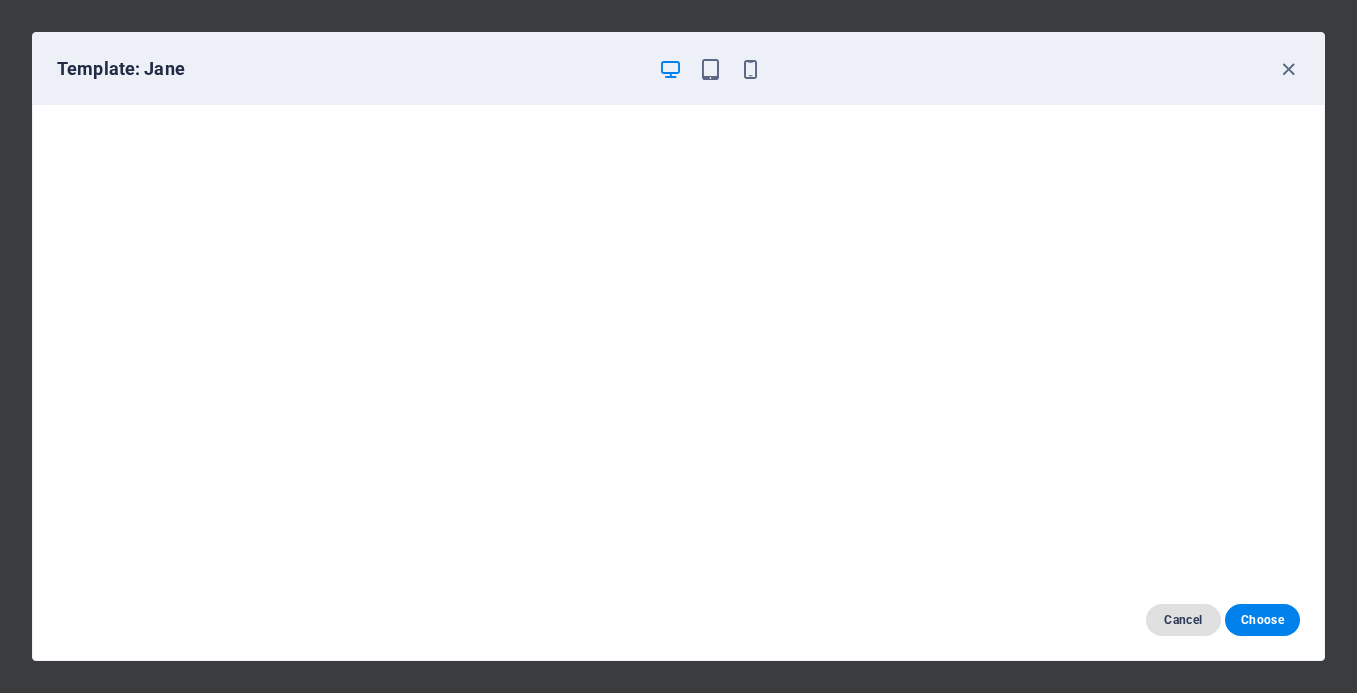 scroll, scrollTop: 5, scrollLeft: 0, axis: vertical 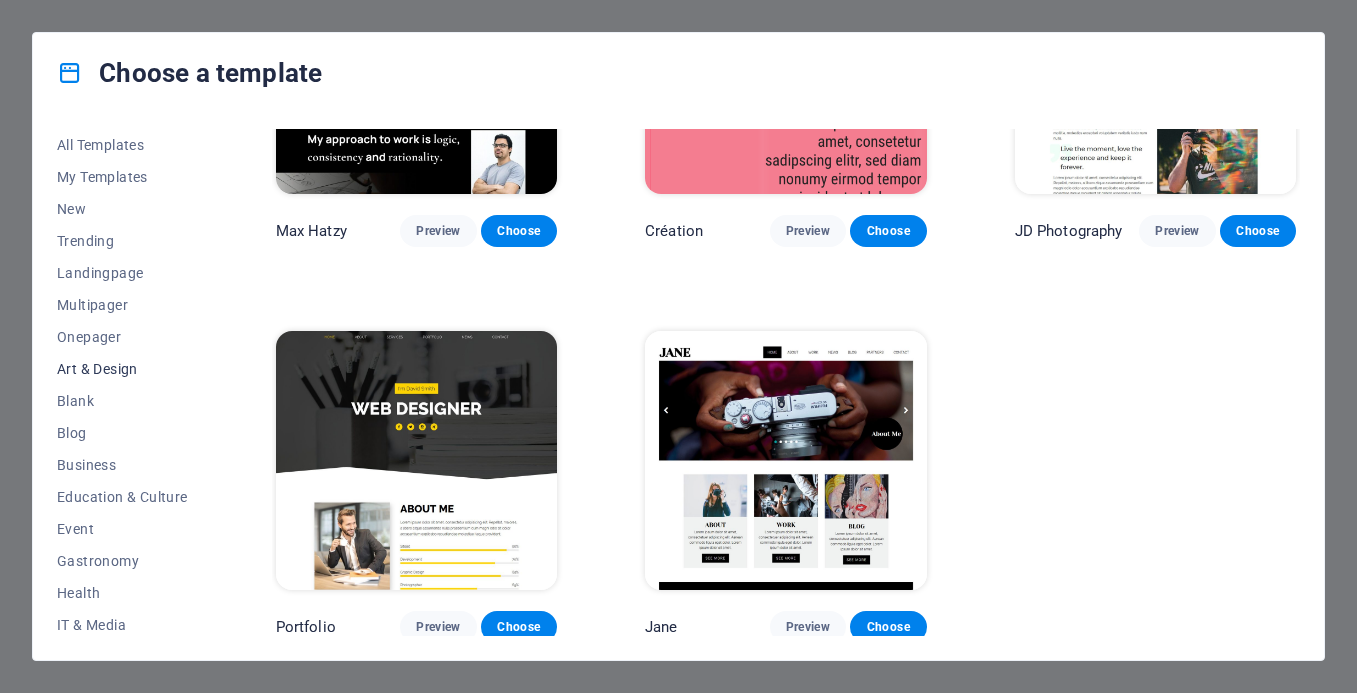 click on "Art & Design" at bounding box center (122, 369) 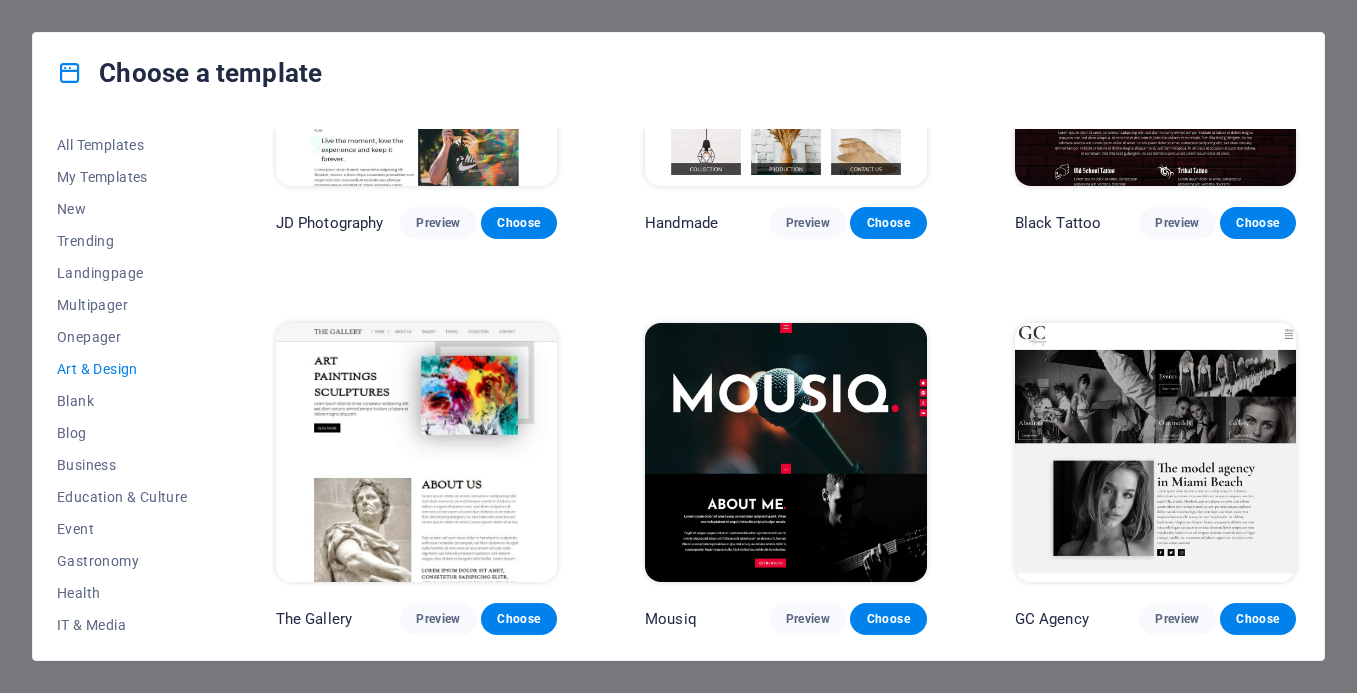 scroll, scrollTop: 377, scrollLeft: 0, axis: vertical 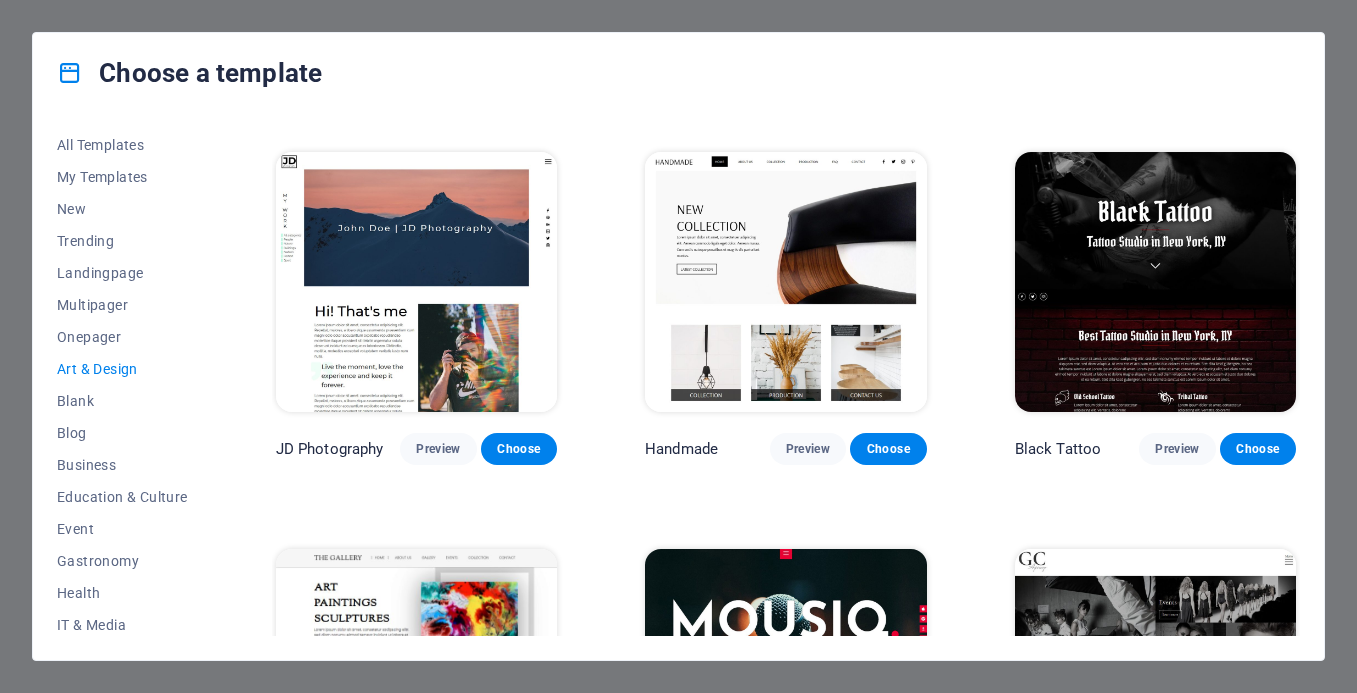 click at bounding box center [785, 281] 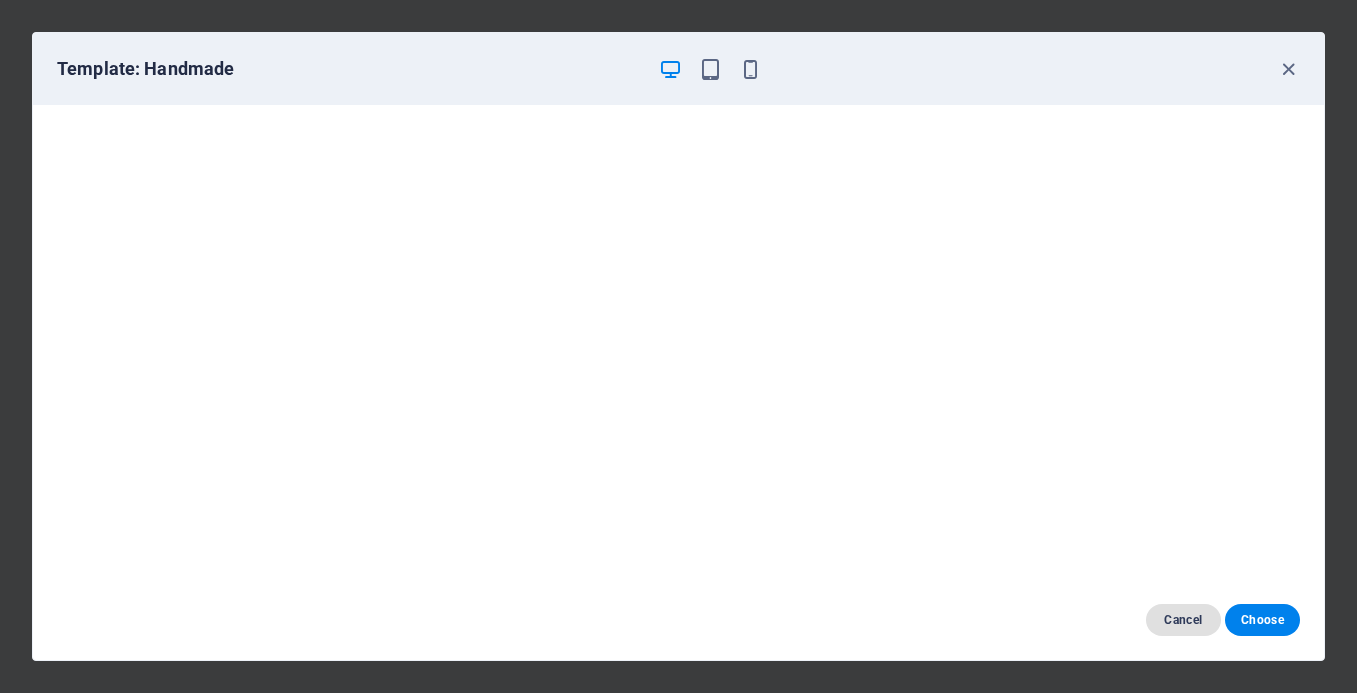 click on "Cancel" at bounding box center (1183, 620) 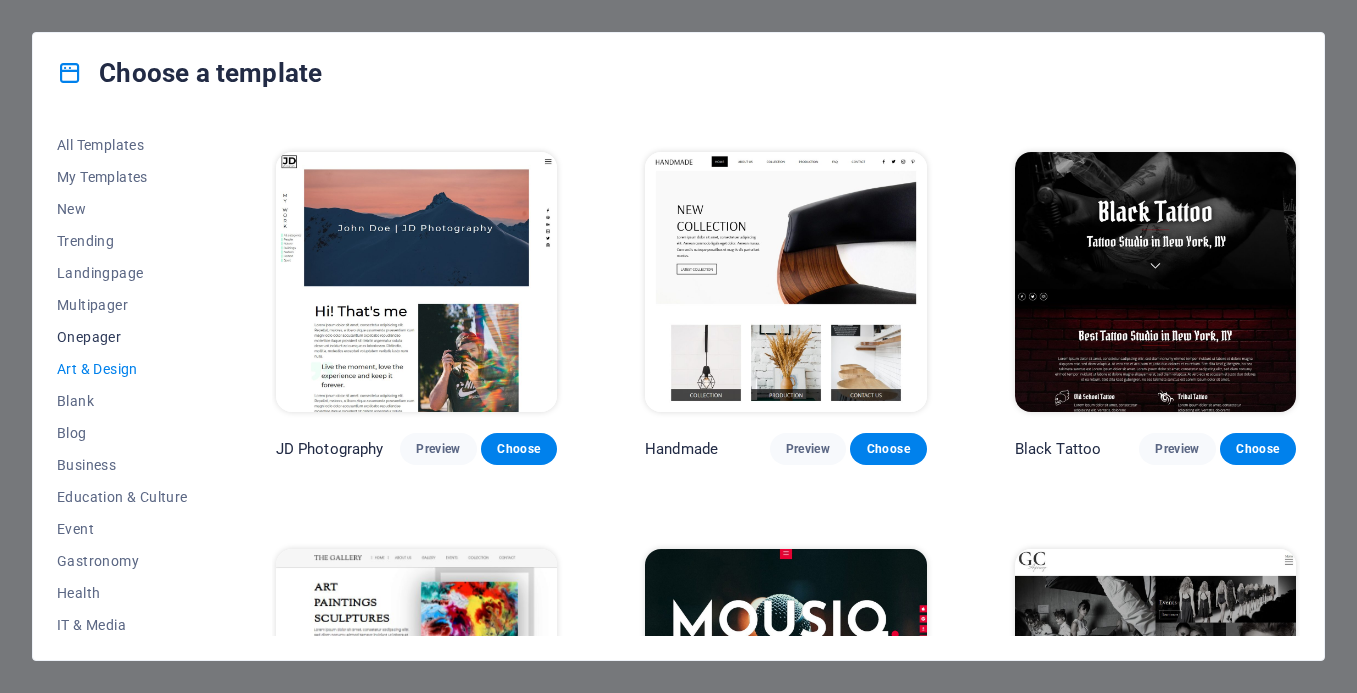 click on "Onepager" at bounding box center [122, 337] 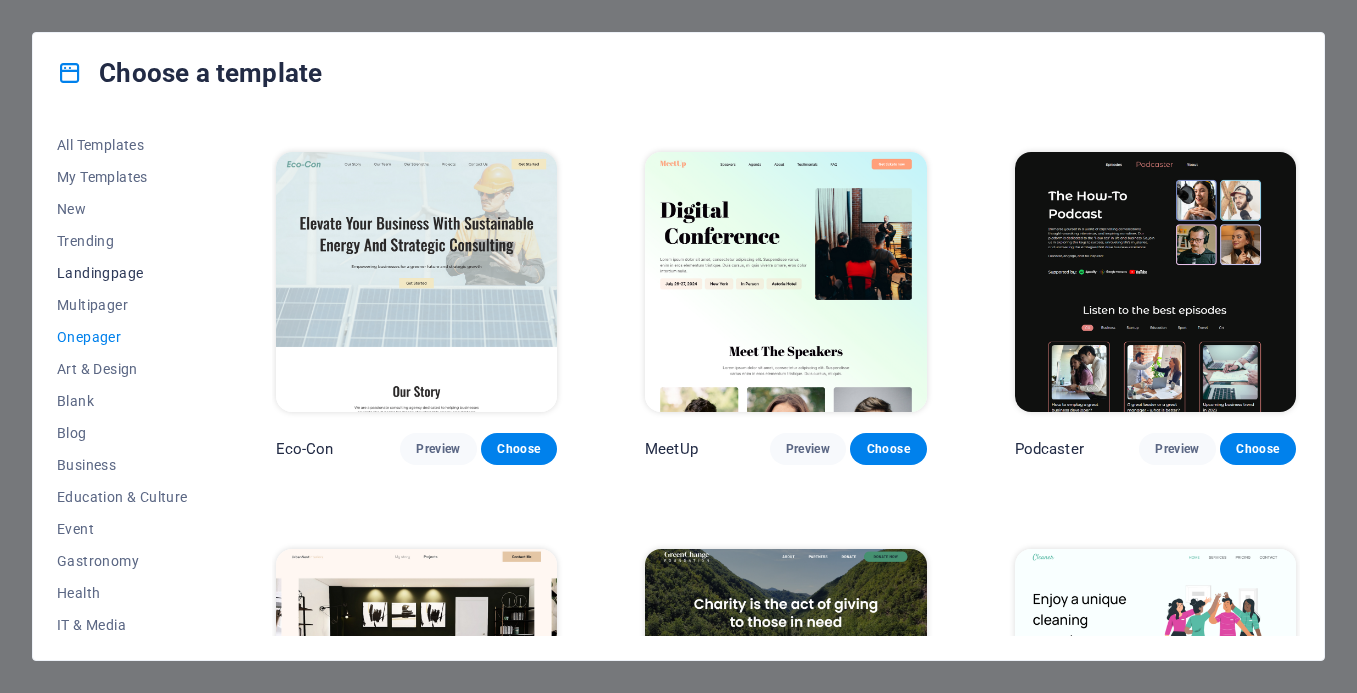 click on "Landingpage" at bounding box center (122, 273) 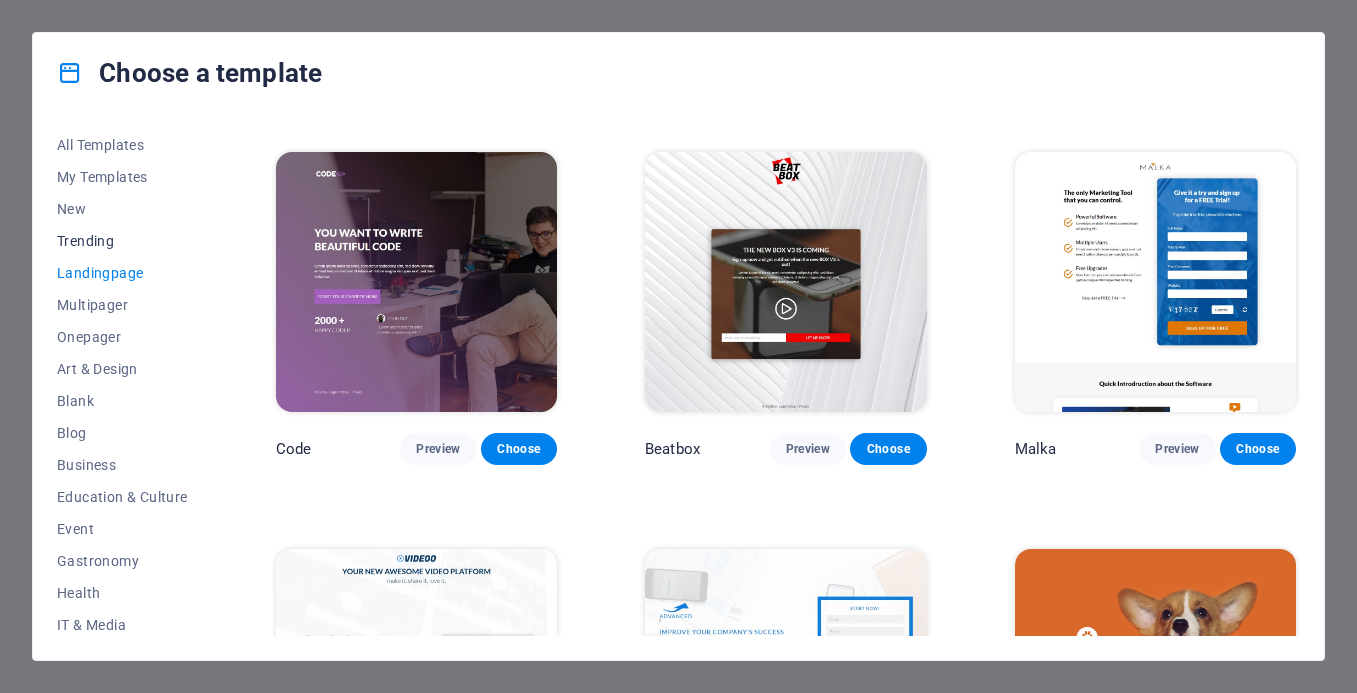 click on "Trending" at bounding box center (122, 241) 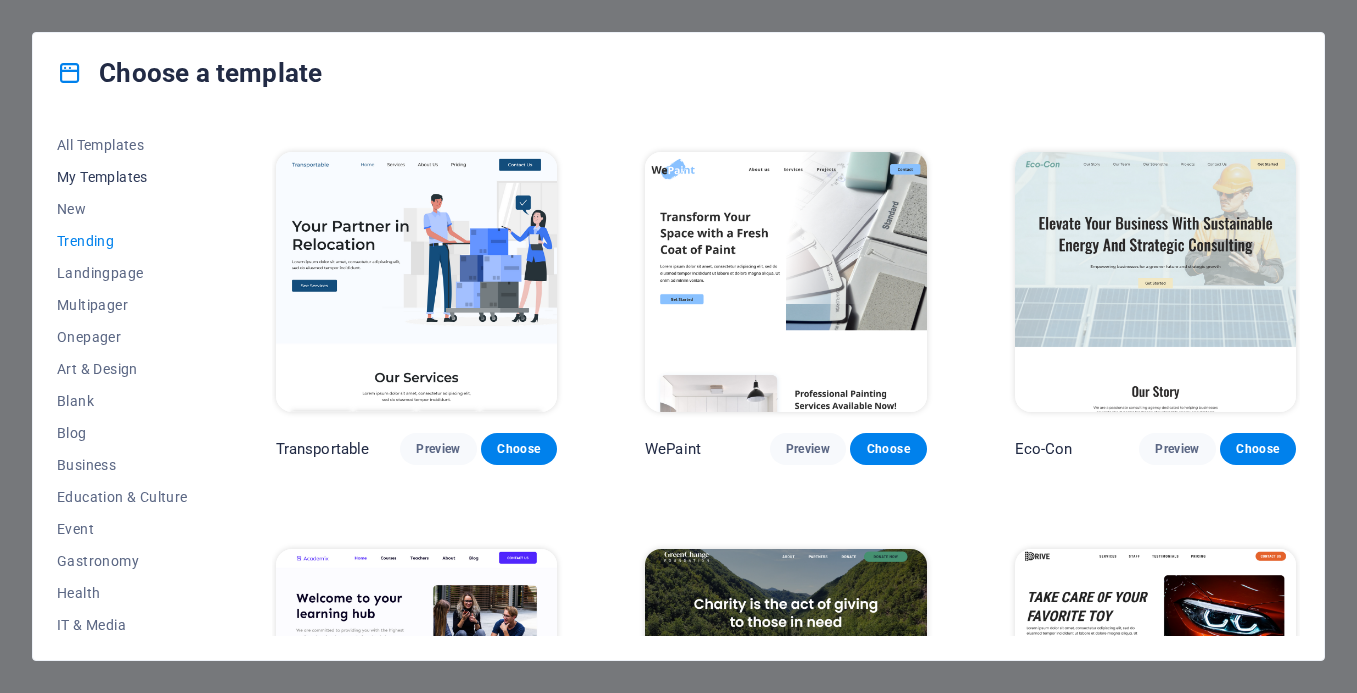 click on "My Templates" at bounding box center [122, 177] 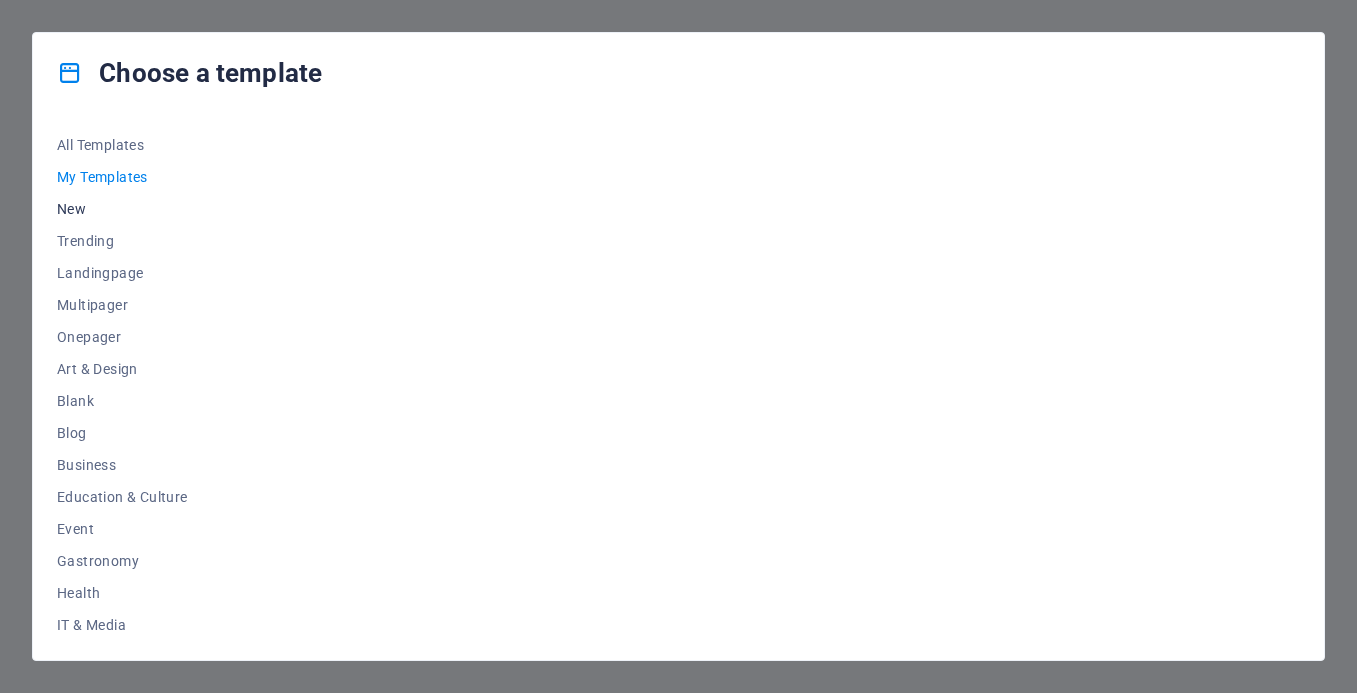 click on "New" at bounding box center [122, 209] 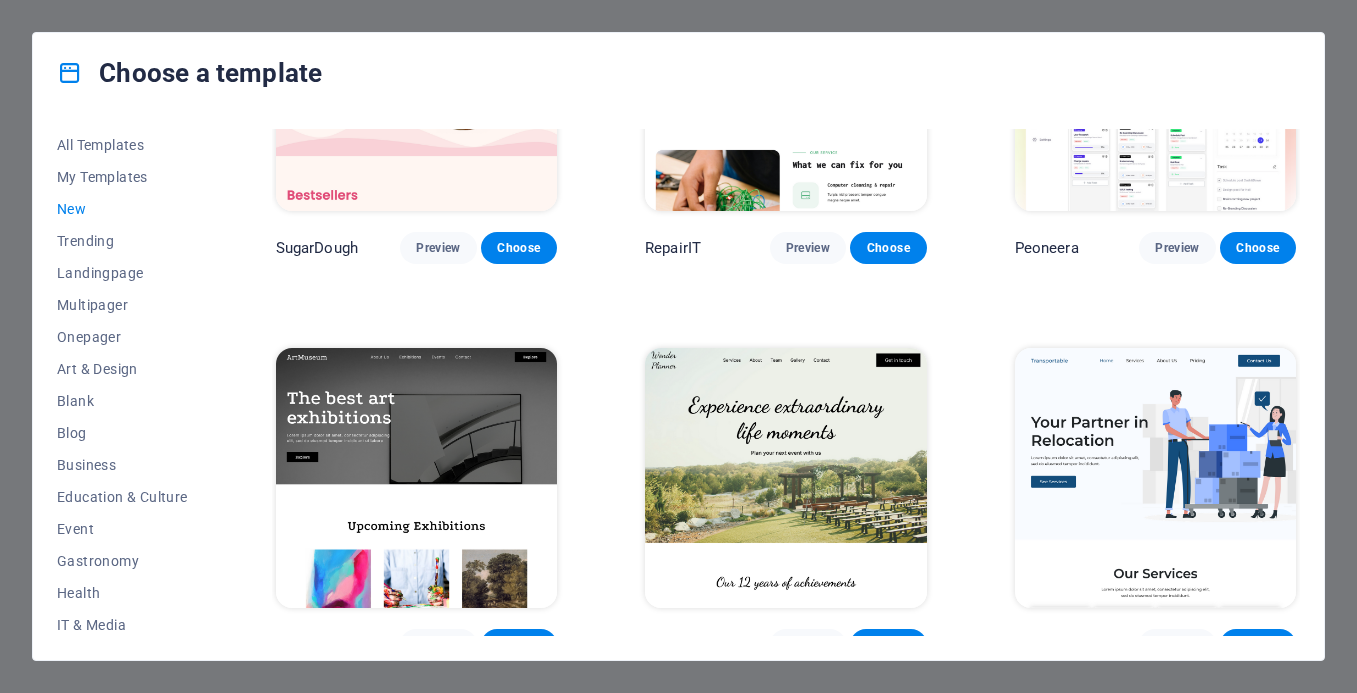 scroll, scrollTop: 0, scrollLeft: 0, axis: both 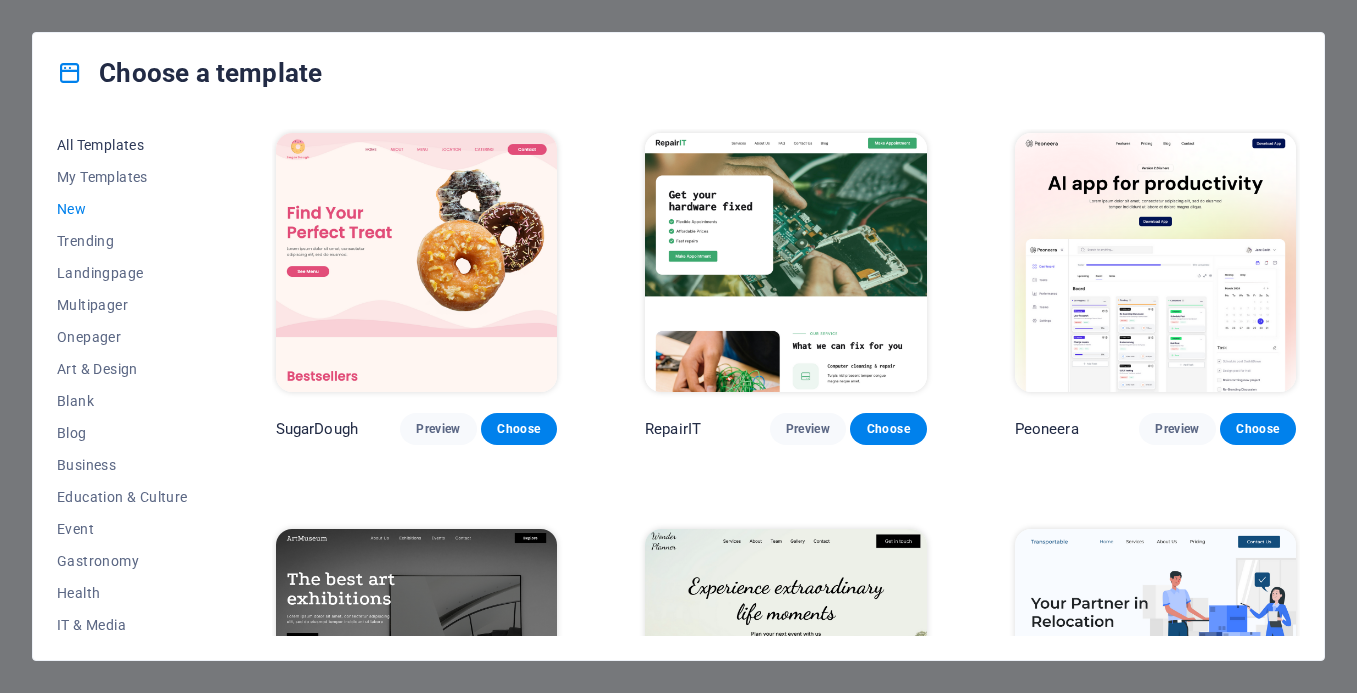 click on "All Templates" at bounding box center [122, 145] 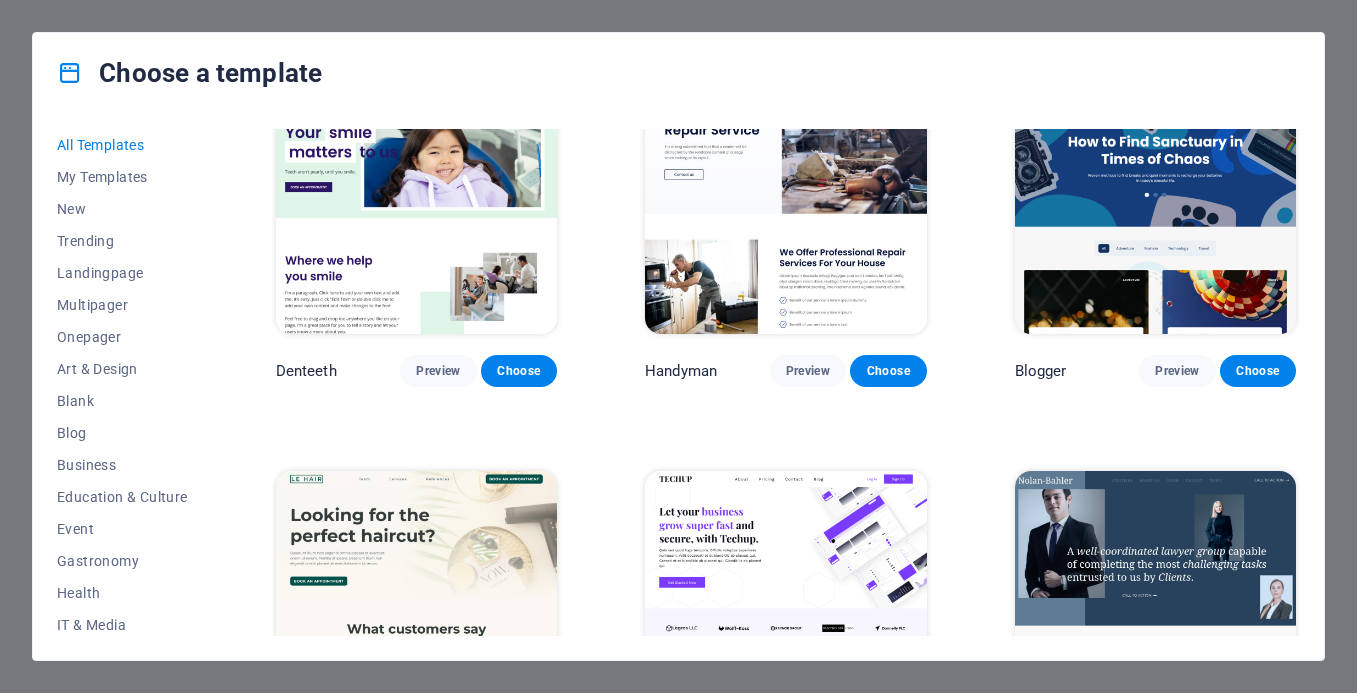 scroll, scrollTop: 5222, scrollLeft: 0, axis: vertical 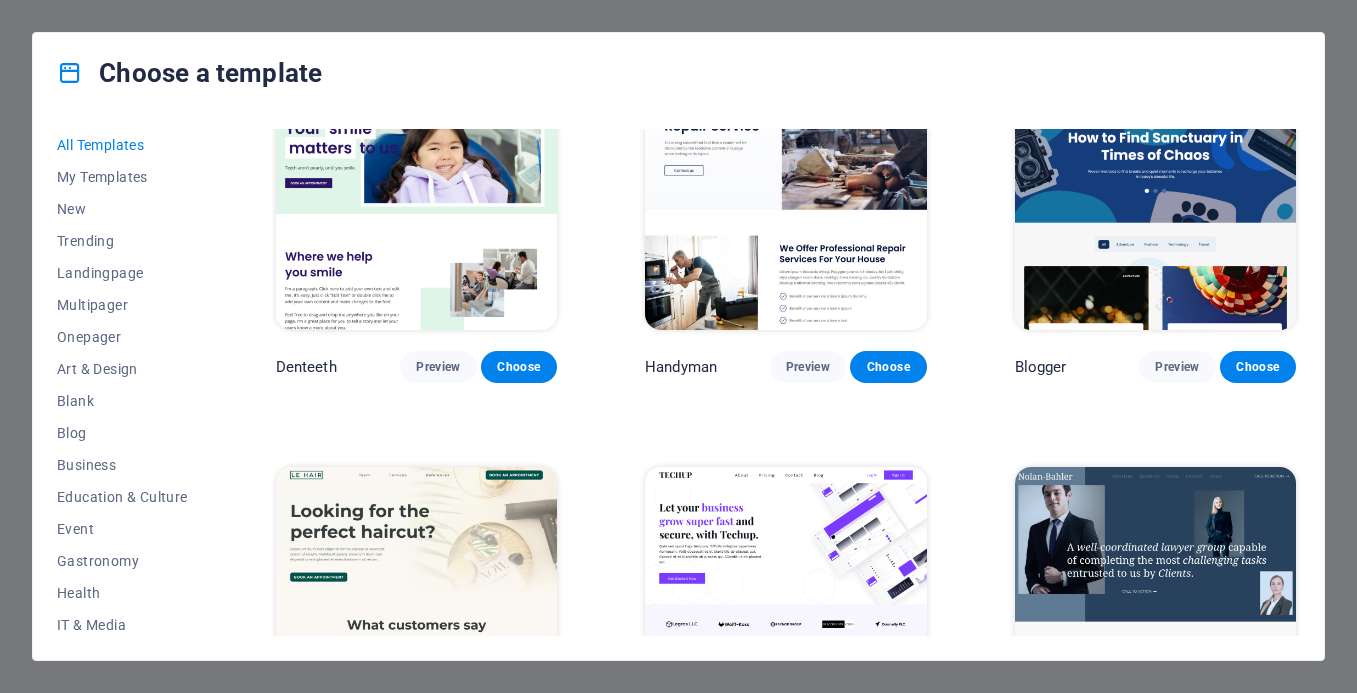 click at bounding box center [416, 200] 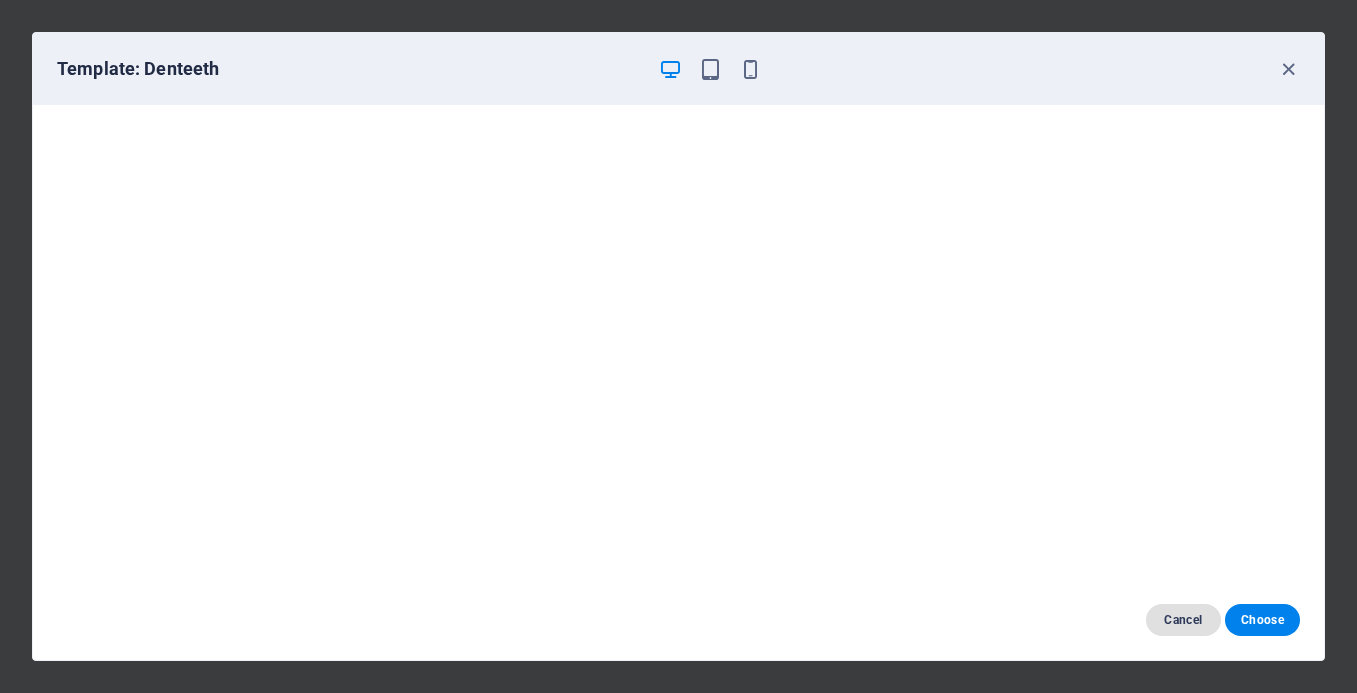 click on "Cancel" at bounding box center (1183, 620) 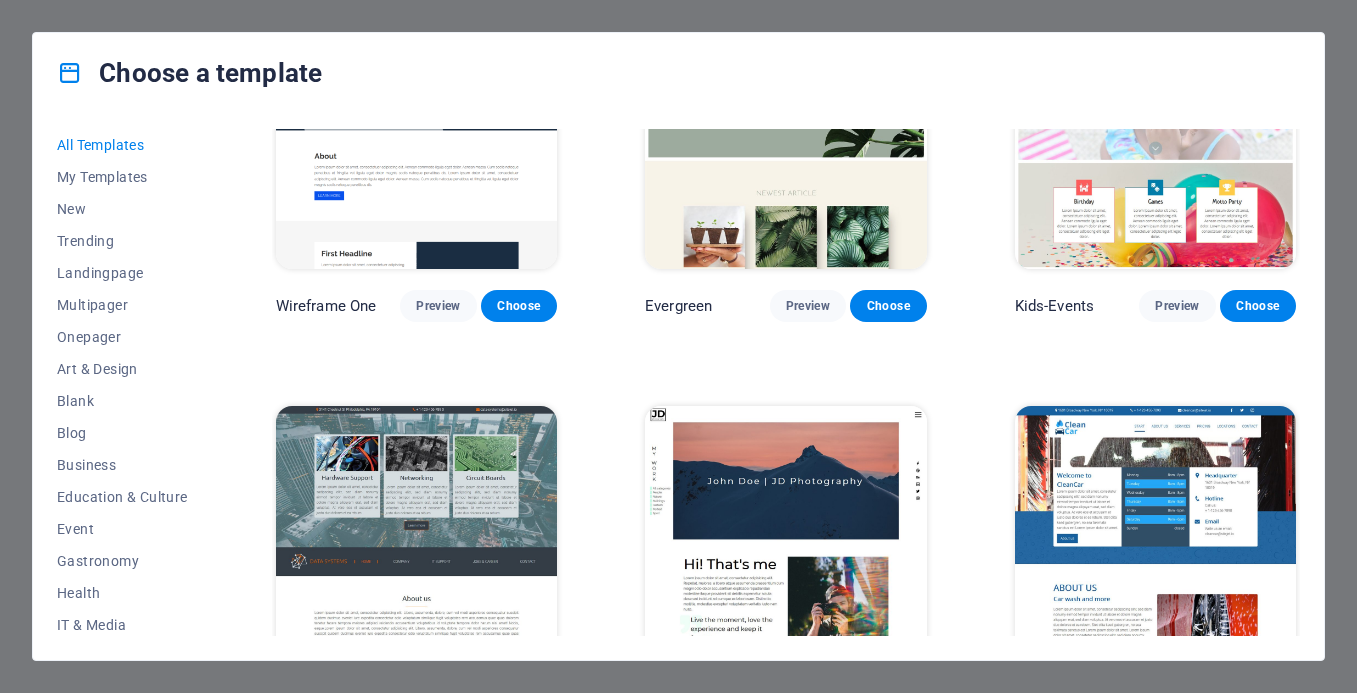 scroll, scrollTop: 7291, scrollLeft: 0, axis: vertical 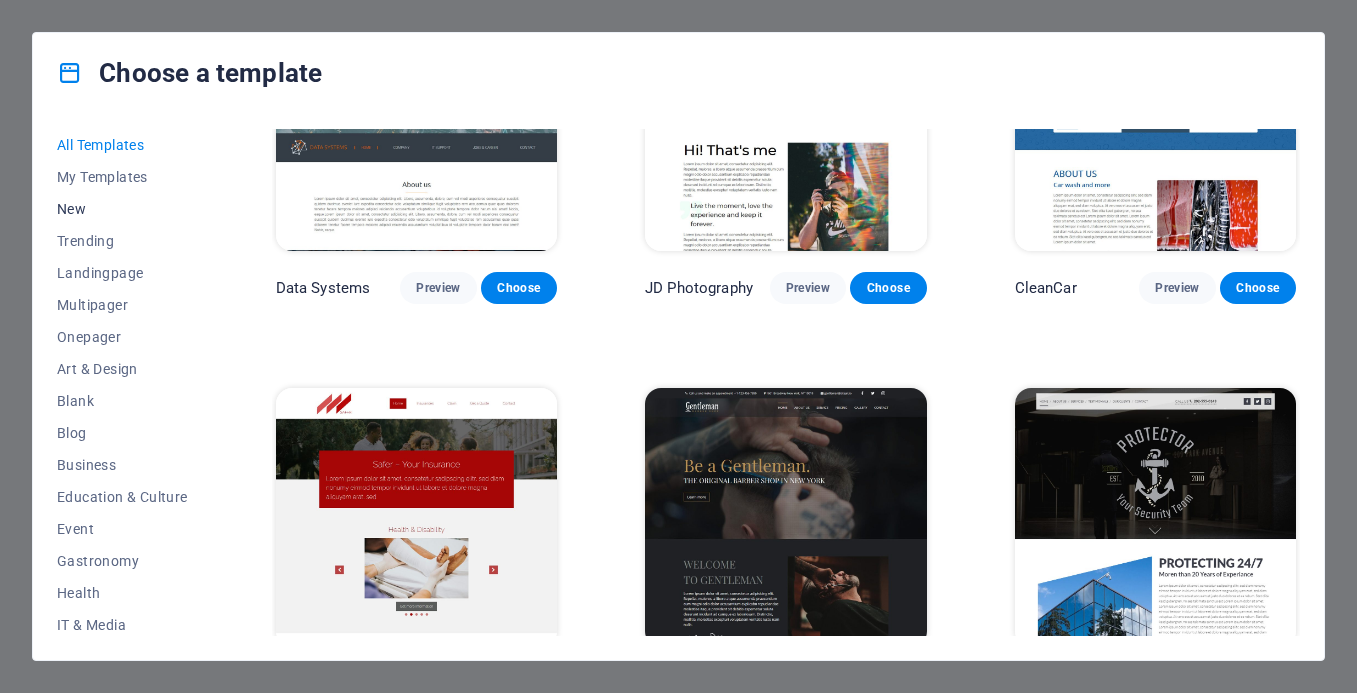click on "New" at bounding box center (122, 209) 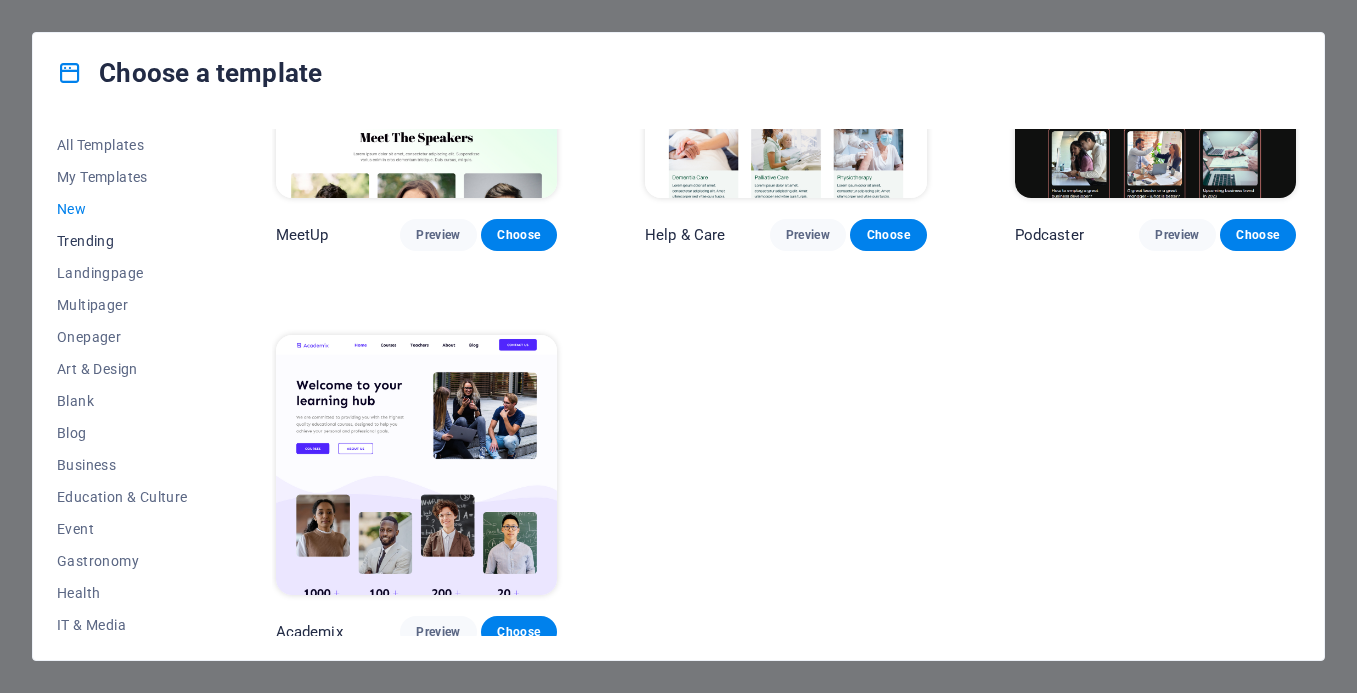 click on "Trending" at bounding box center [122, 241] 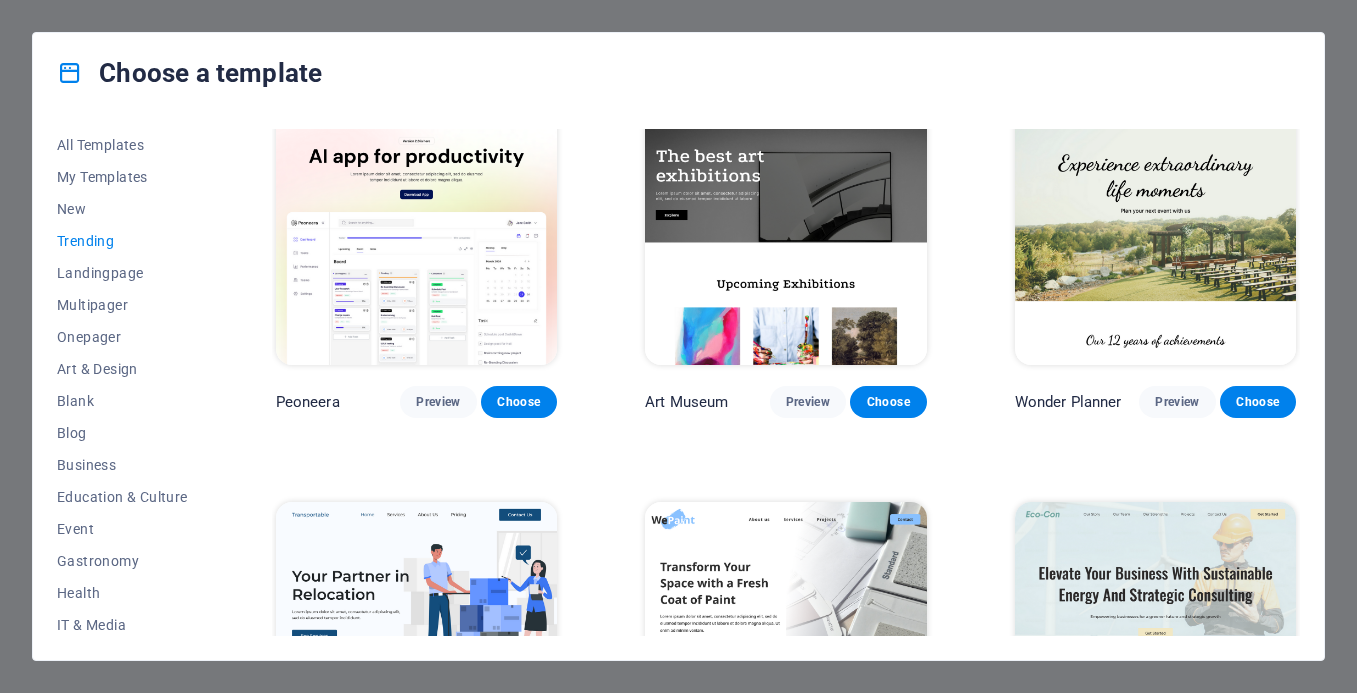 scroll, scrollTop: 0, scrollLeft: 0, axis: both 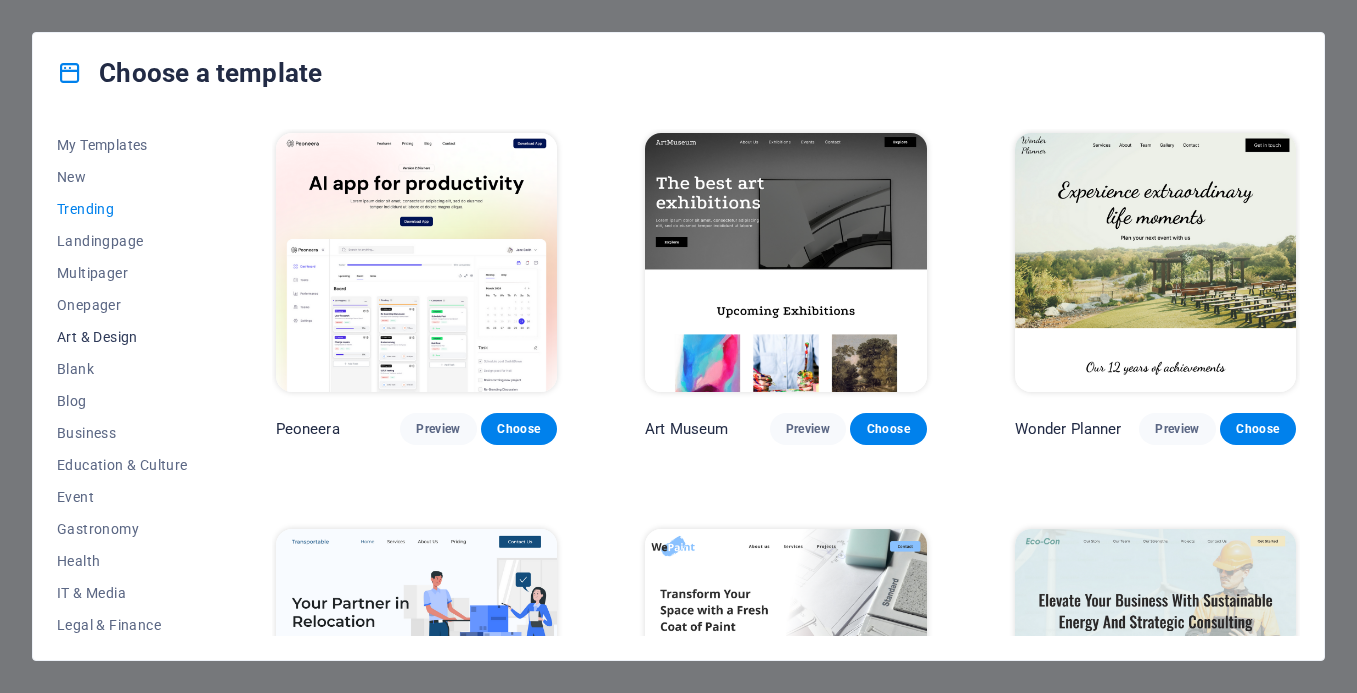 click on "Art & Design" at bounding box center [122, 337] 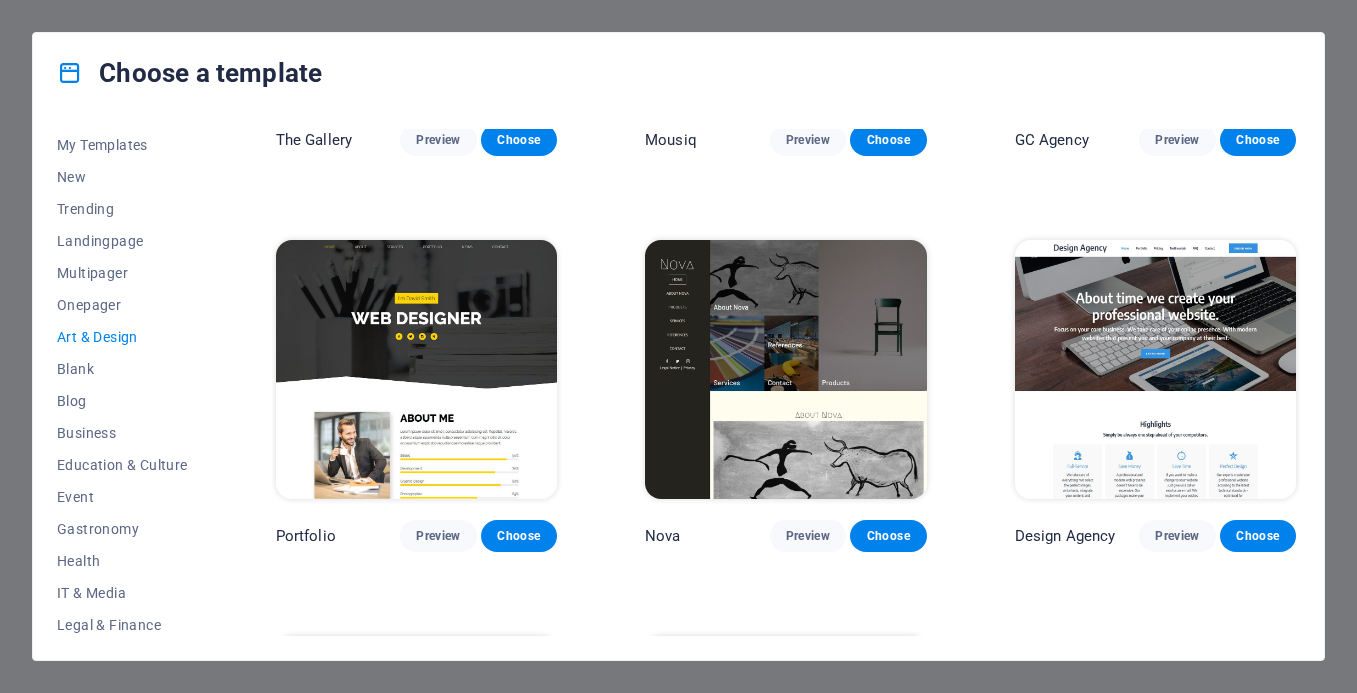 scroll, scrollTop: 1110, scrollLeft: 0, axis: vertical 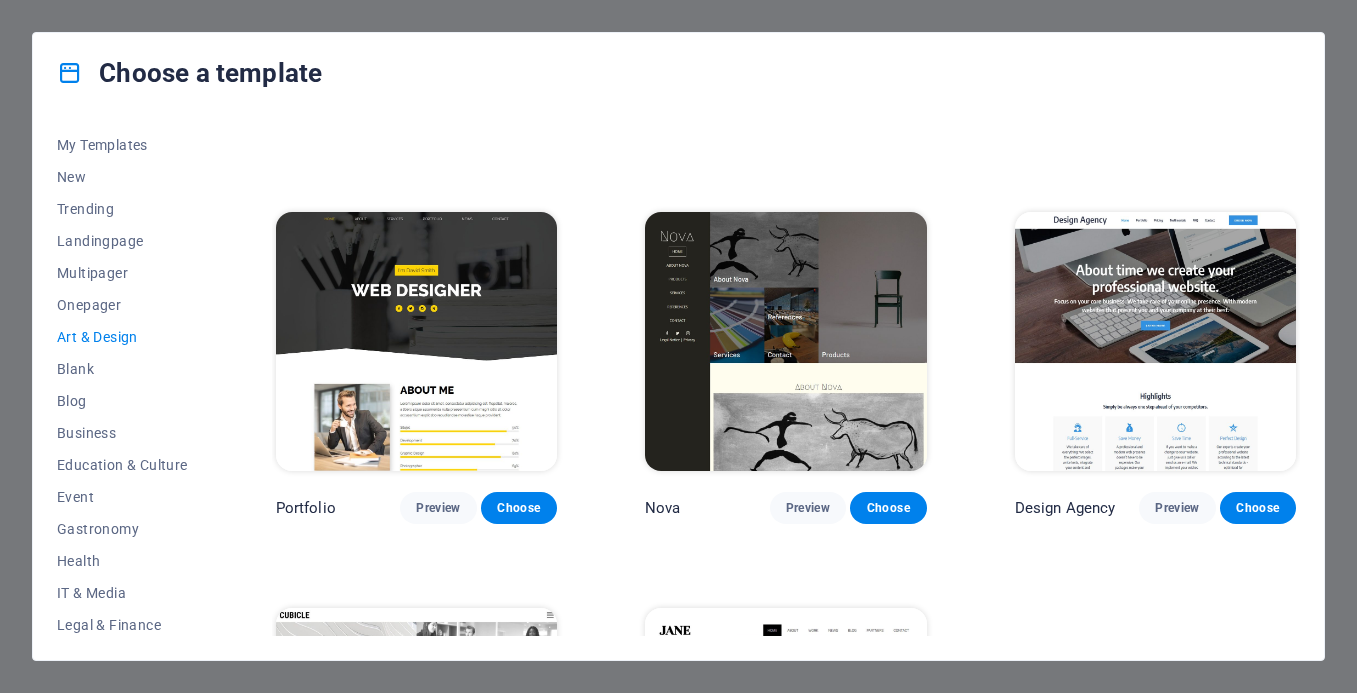 click at bounding box center [416, 341] 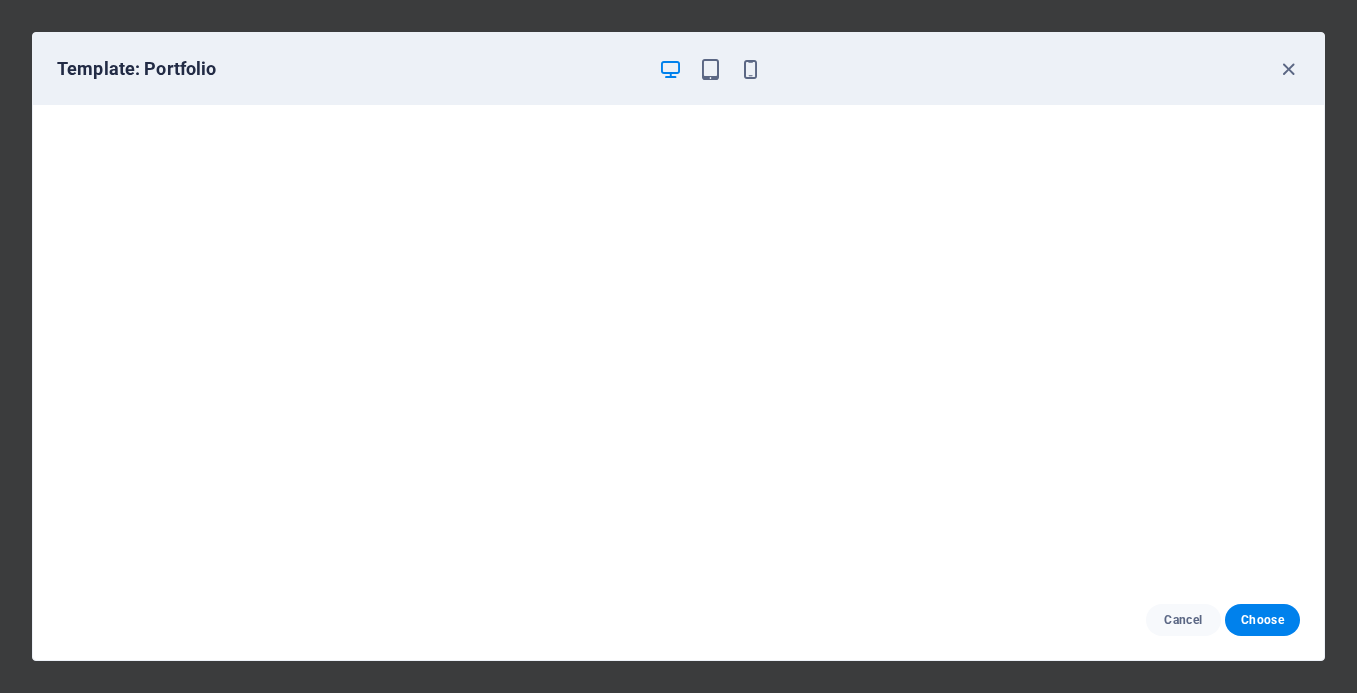 scroll, scrollTop: 5, scrollLeft: 0, axis: vertical 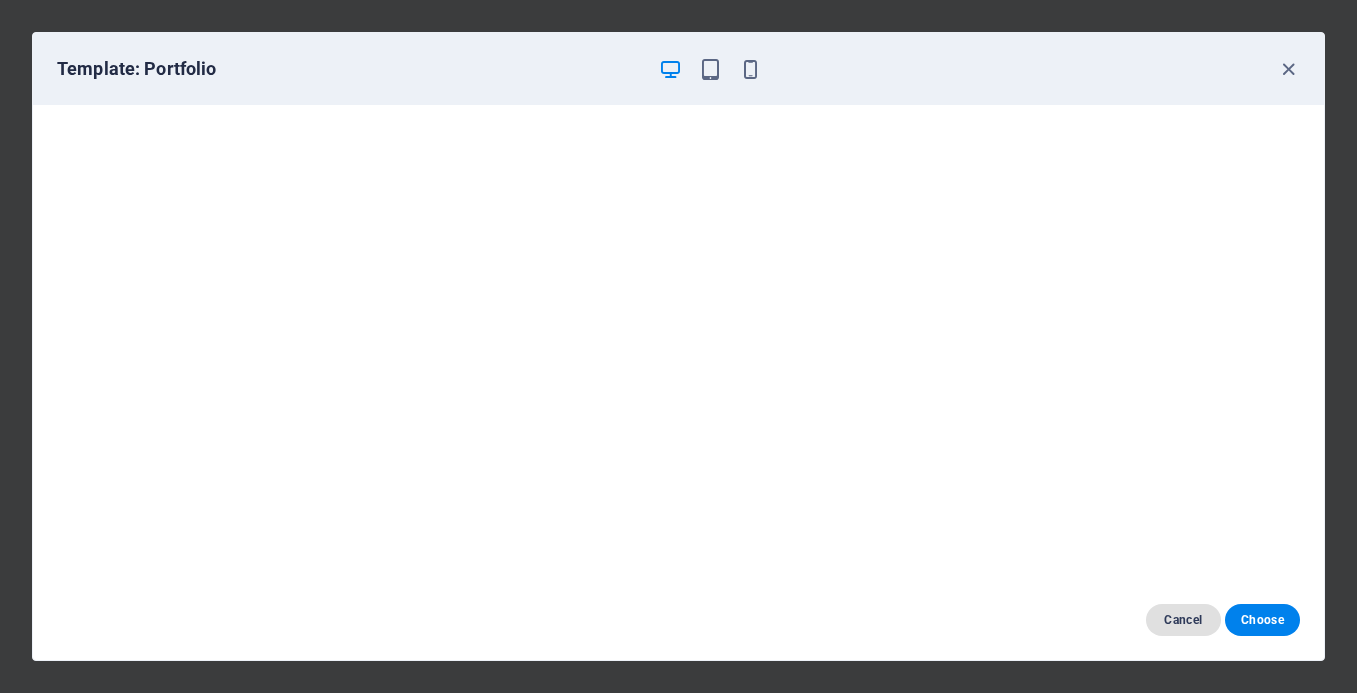 click on "Cancel" at bounding box center (1183, 620) 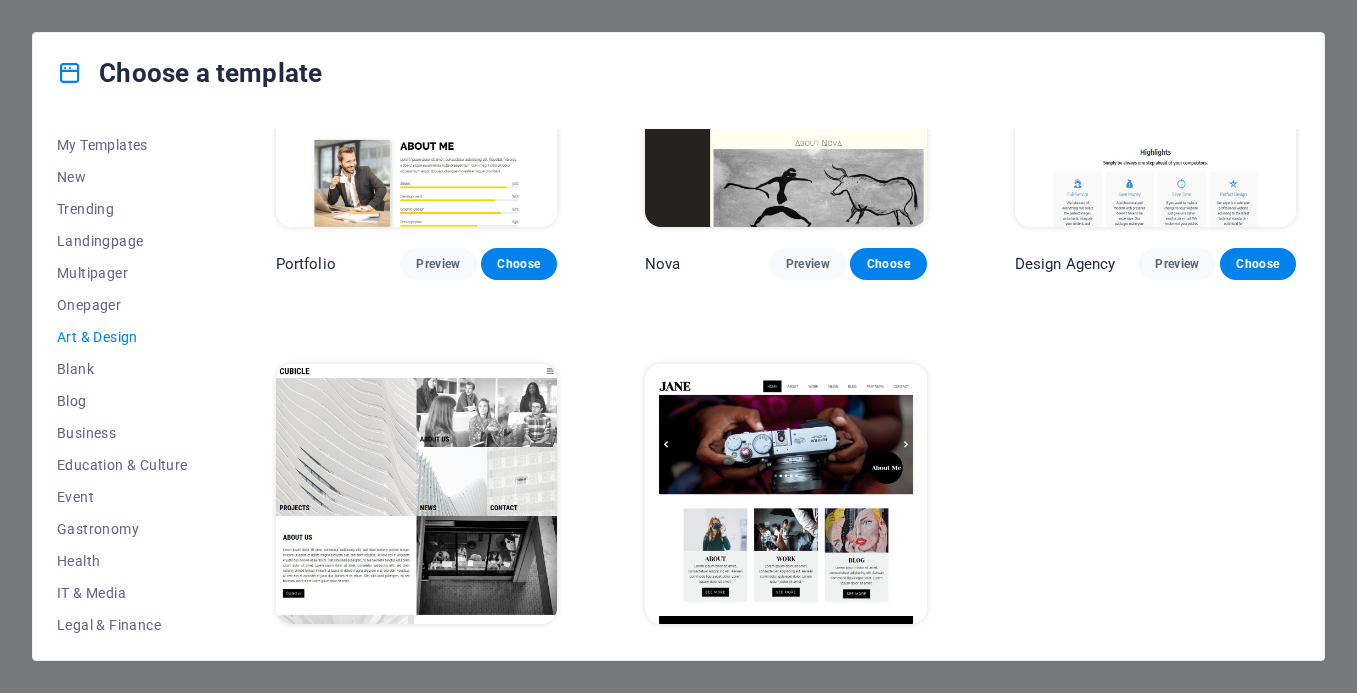 scroll, scrollTop: 1383, scrollLeft: 0, axis: vertical 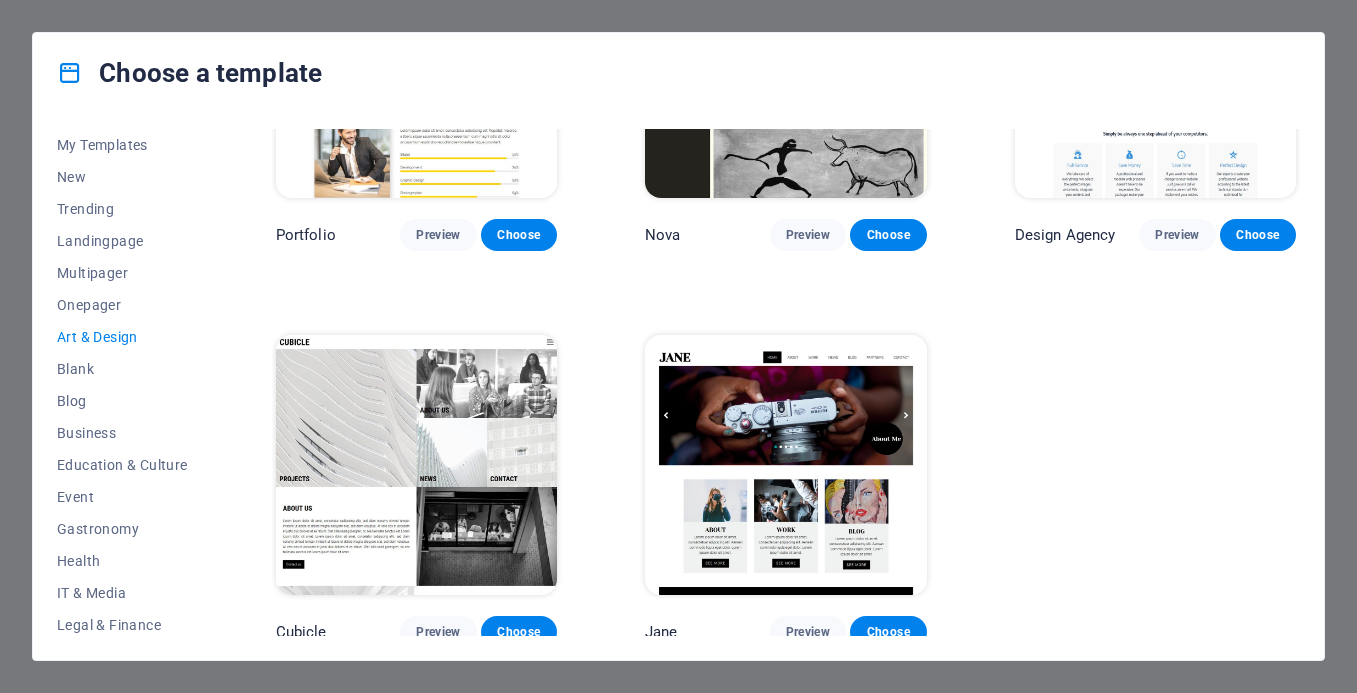 click at bounding box center (785, 464) 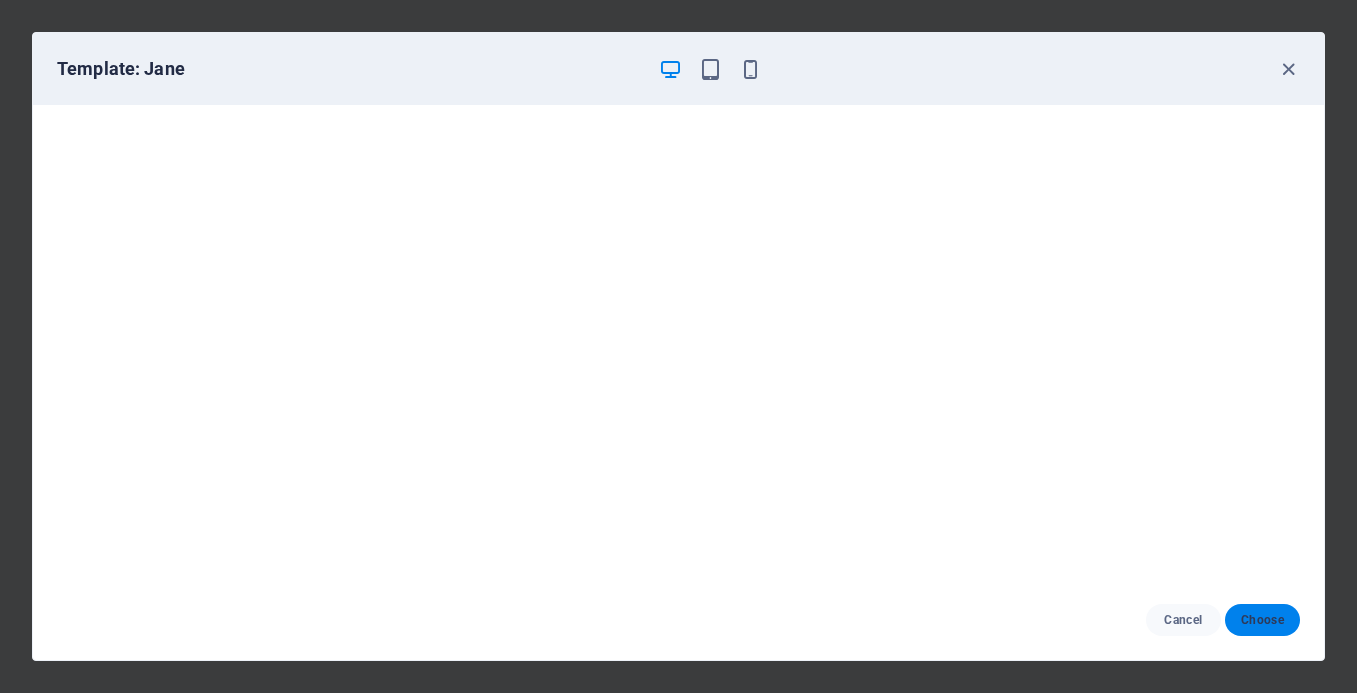 click on "Choose" at bounding box center [1262, 620] 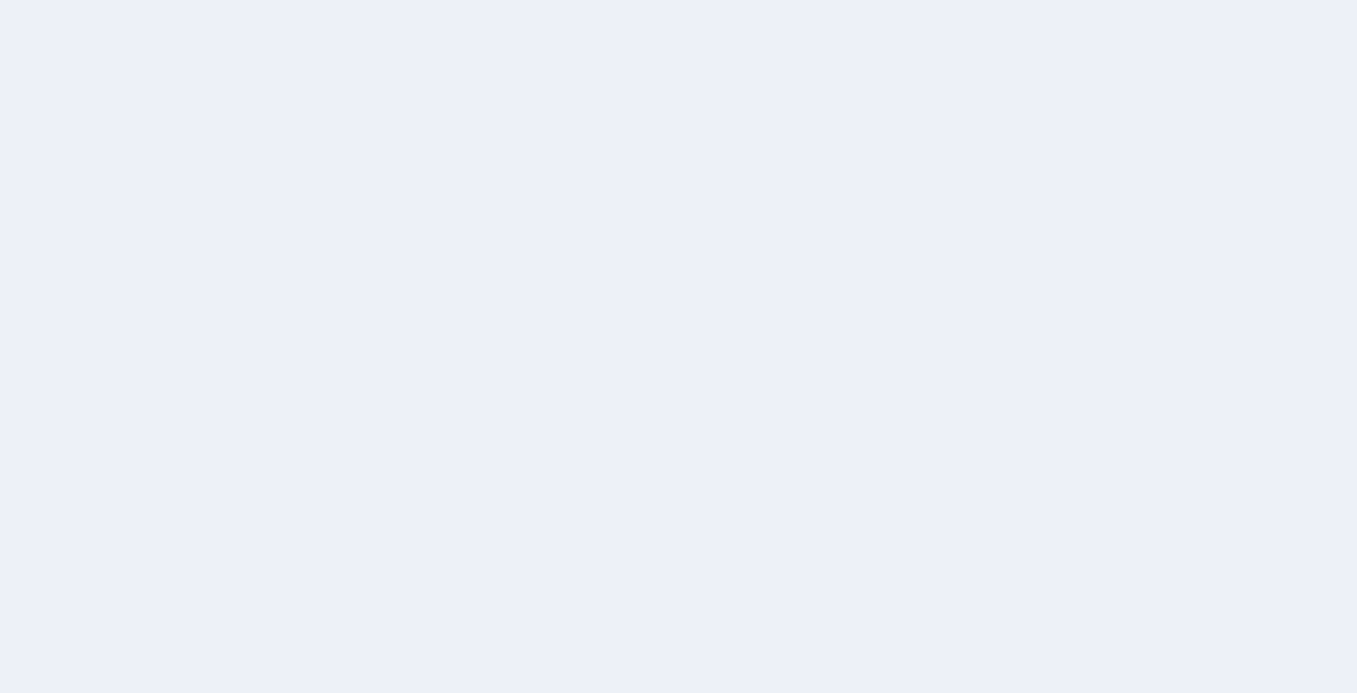 scroll, scrollTop: 0, scrollLeft: 0, axis: both 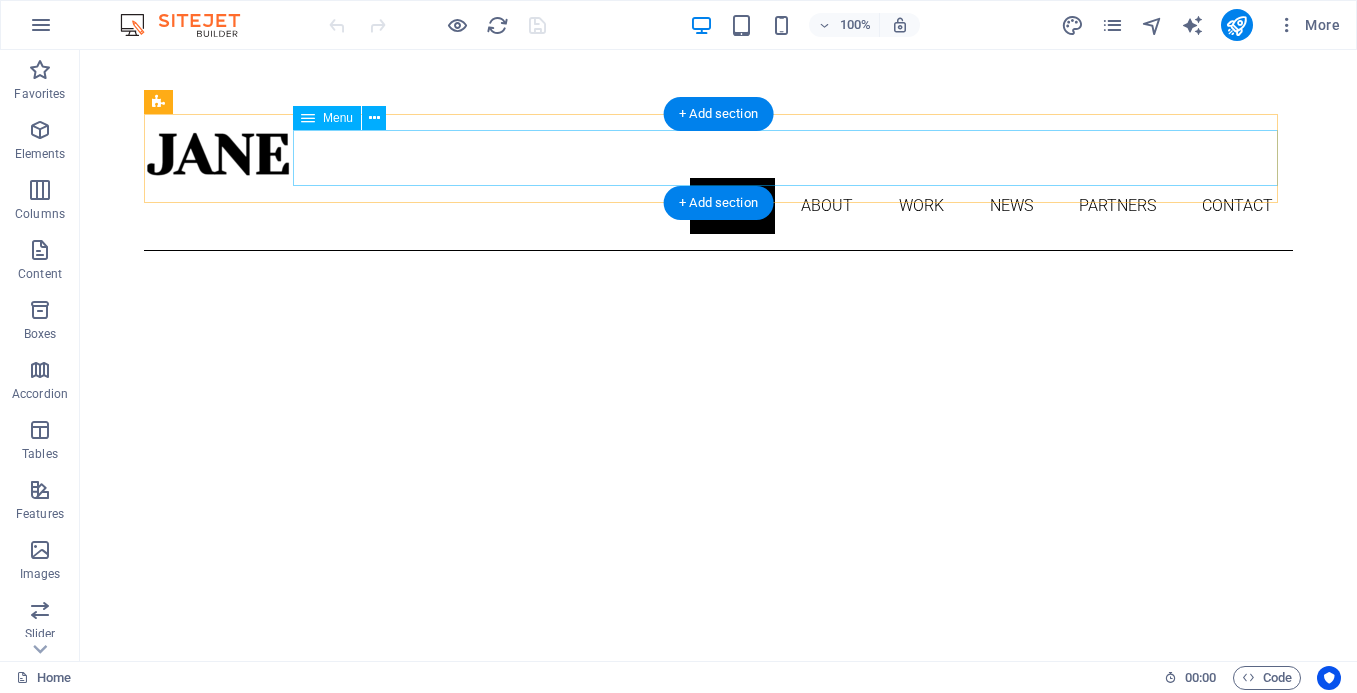 click on "Home About Work News Partners Contact" at bounding box center (718, 206) 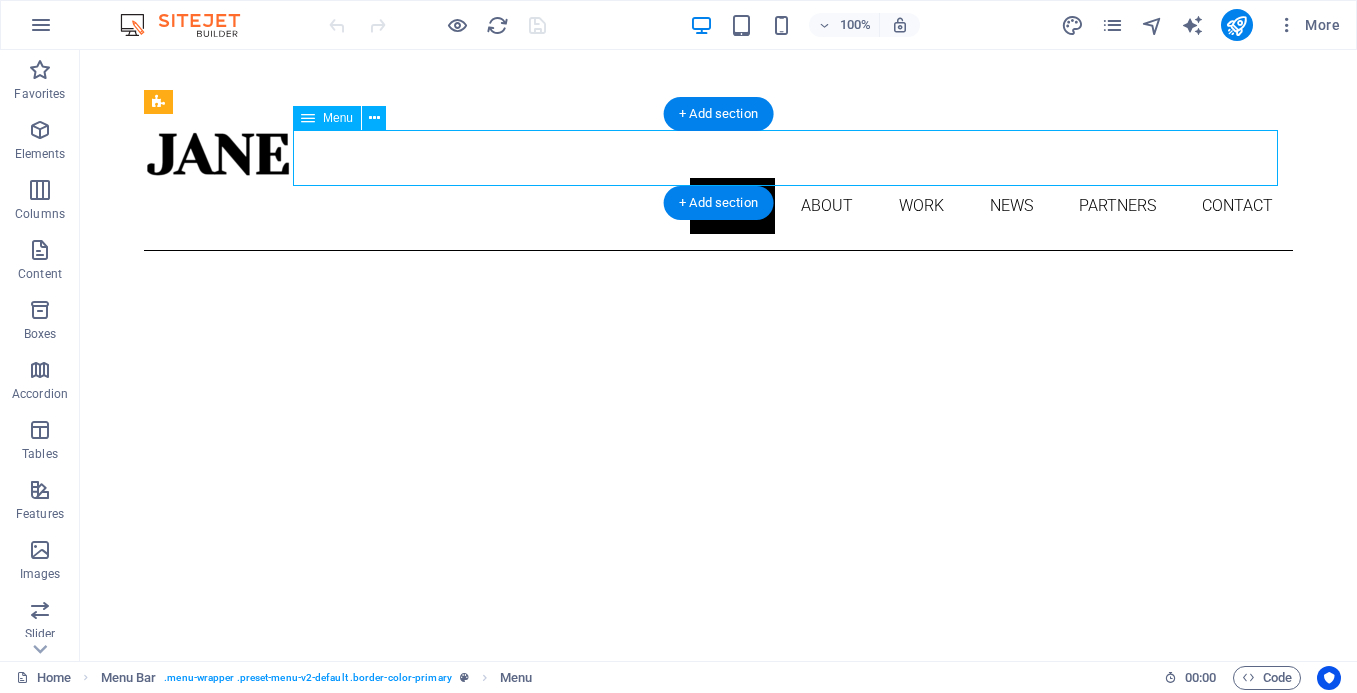 click on "Home About Work News Partners Contact" at bounding box center [718, 206] 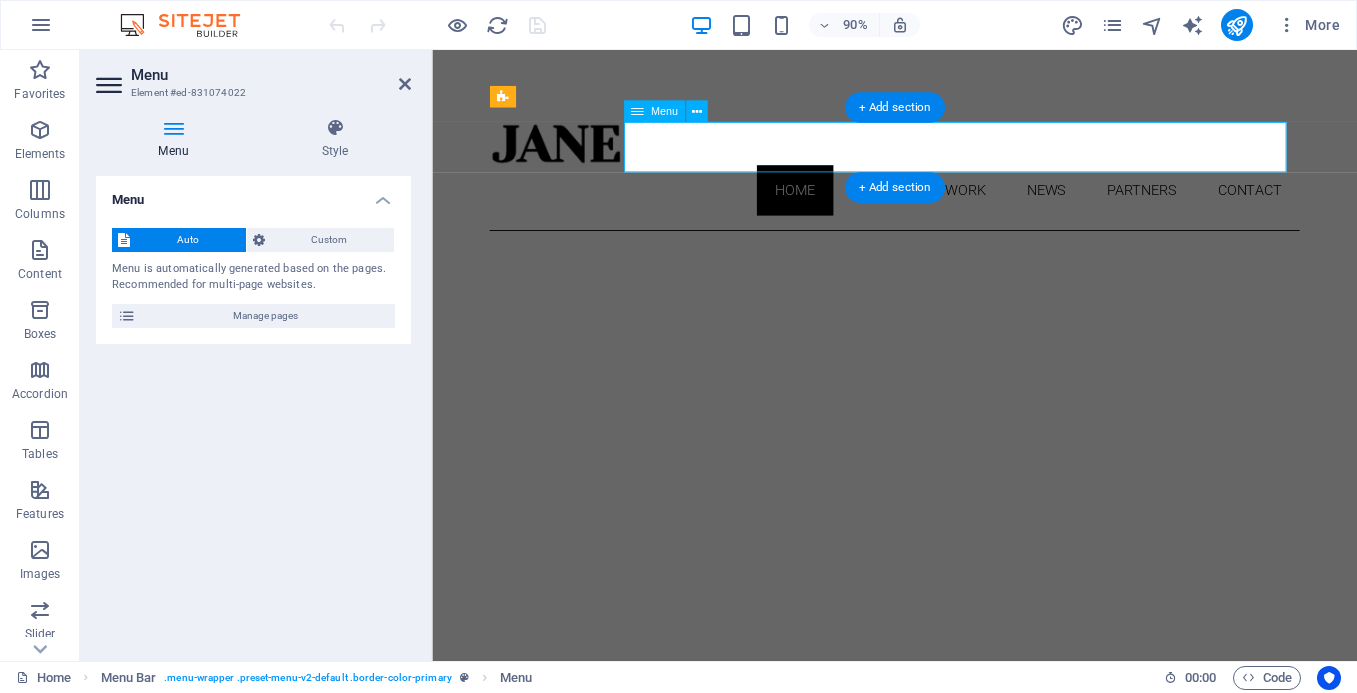 click on "Home About Work News Partners Contact" at bounding box center [946, 206] 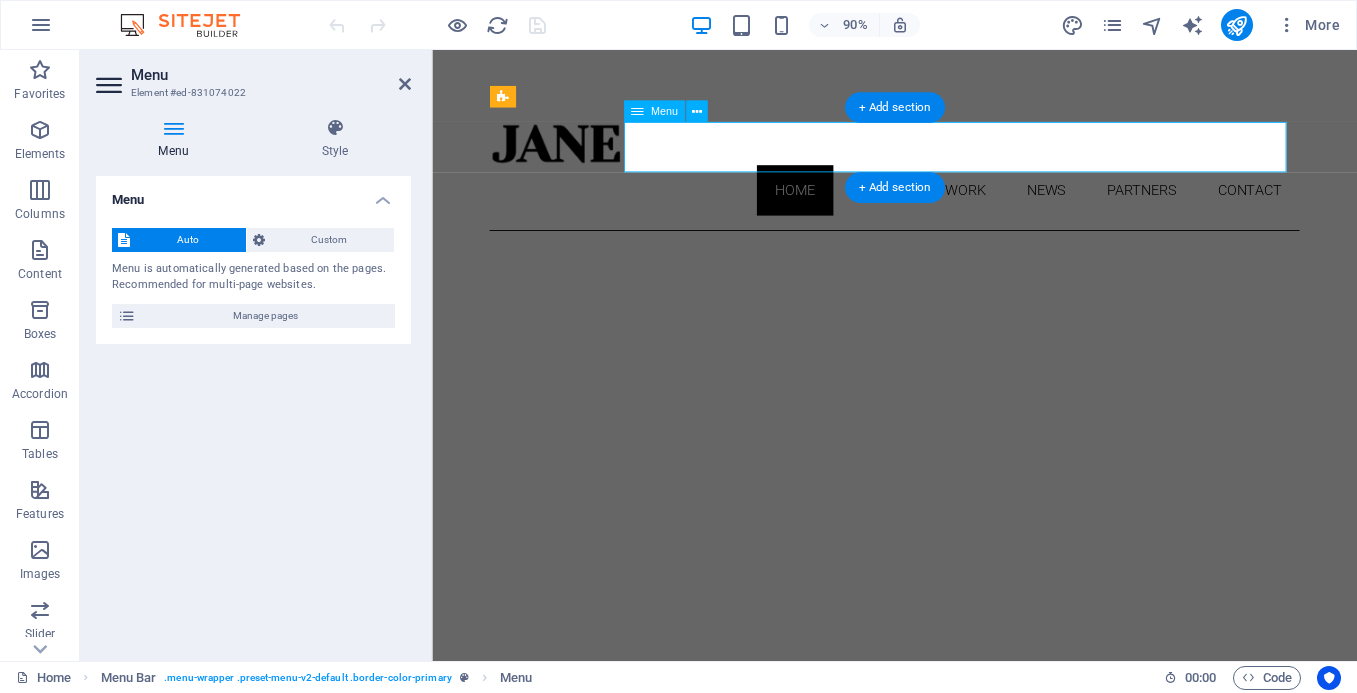 click on "Home About Work News Partners Contact" at bounding box center [946, 206] 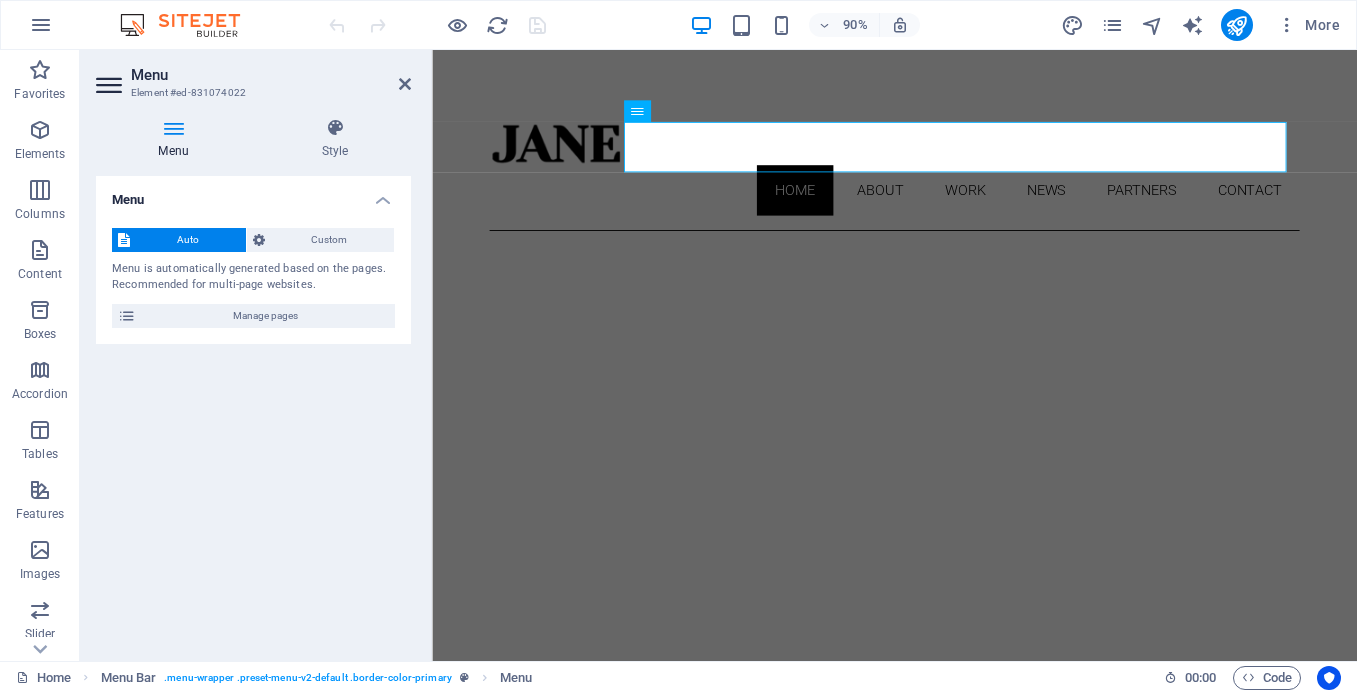 click on "Auto" at bounding box center (188, 240) 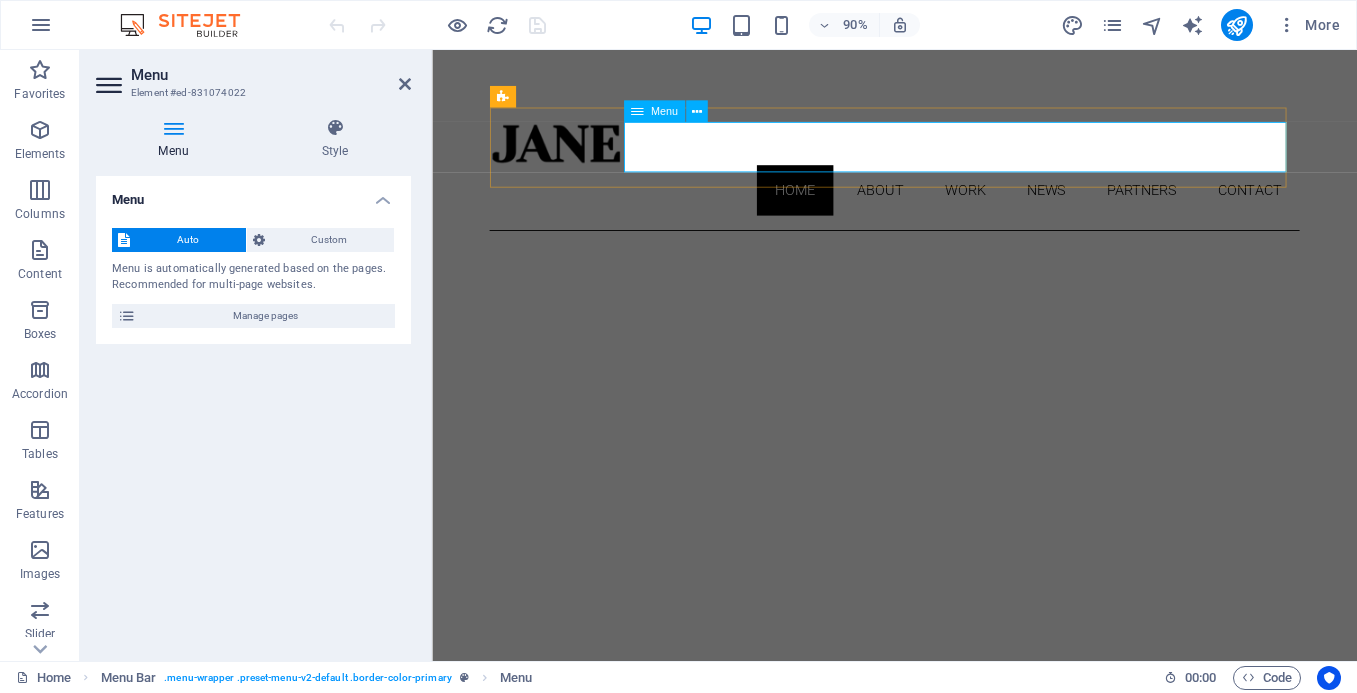 click on "Home About Work News Partners Contact" at bounding box center [946, 206] 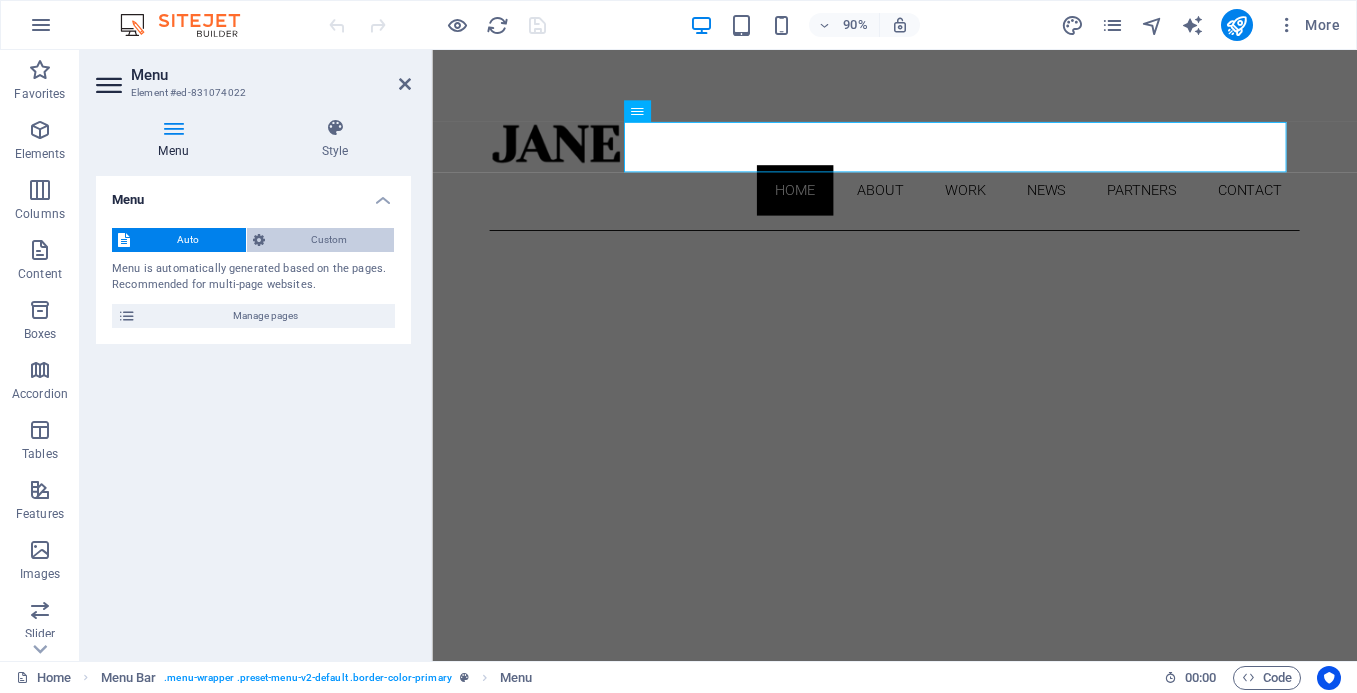 click on "Custom" at bounding box center (330, 240) 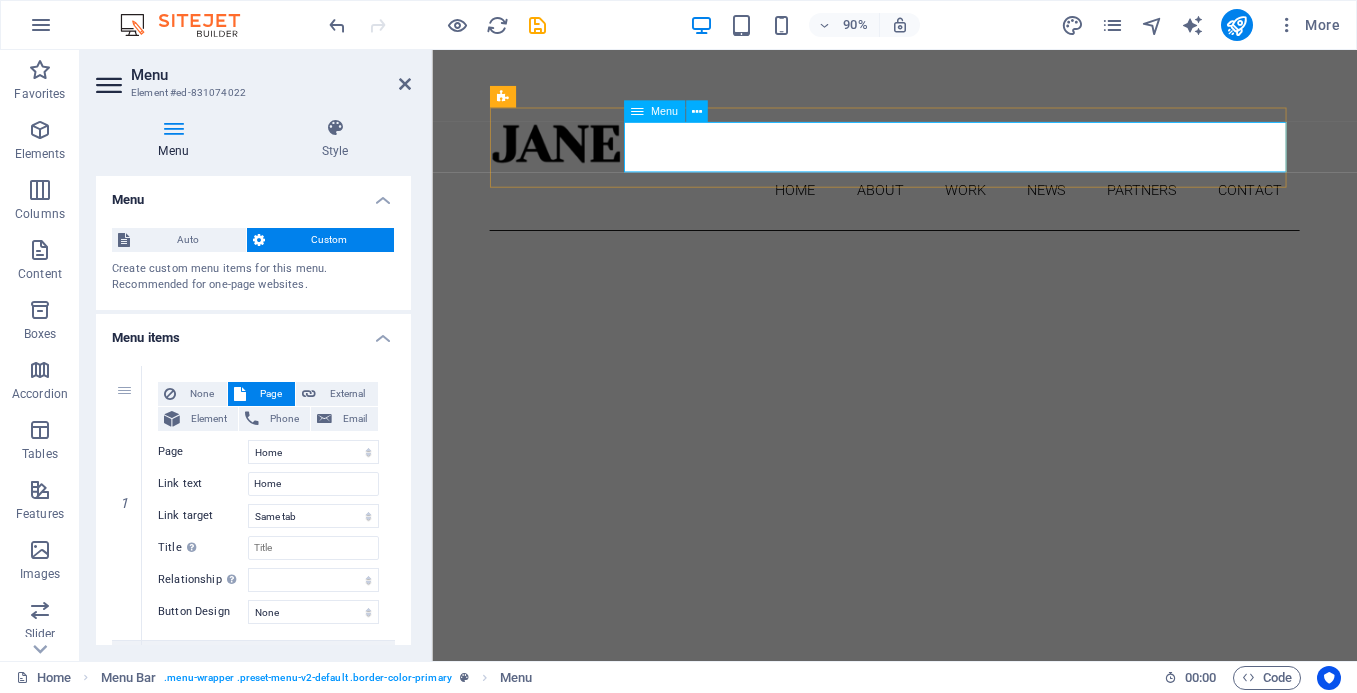 click on "Home About Work News Partners Contact" at bounding box center [946, 206] 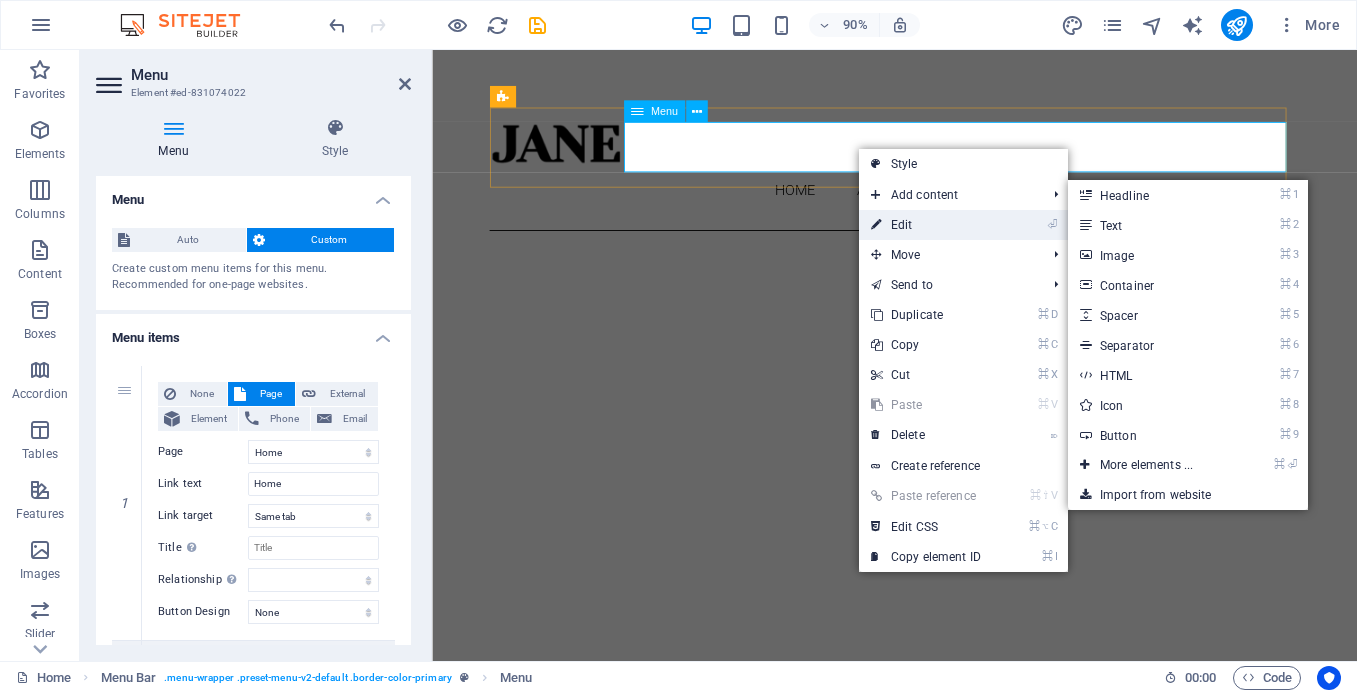 click on "⏎  Edit" at bounding box center (926, 225) 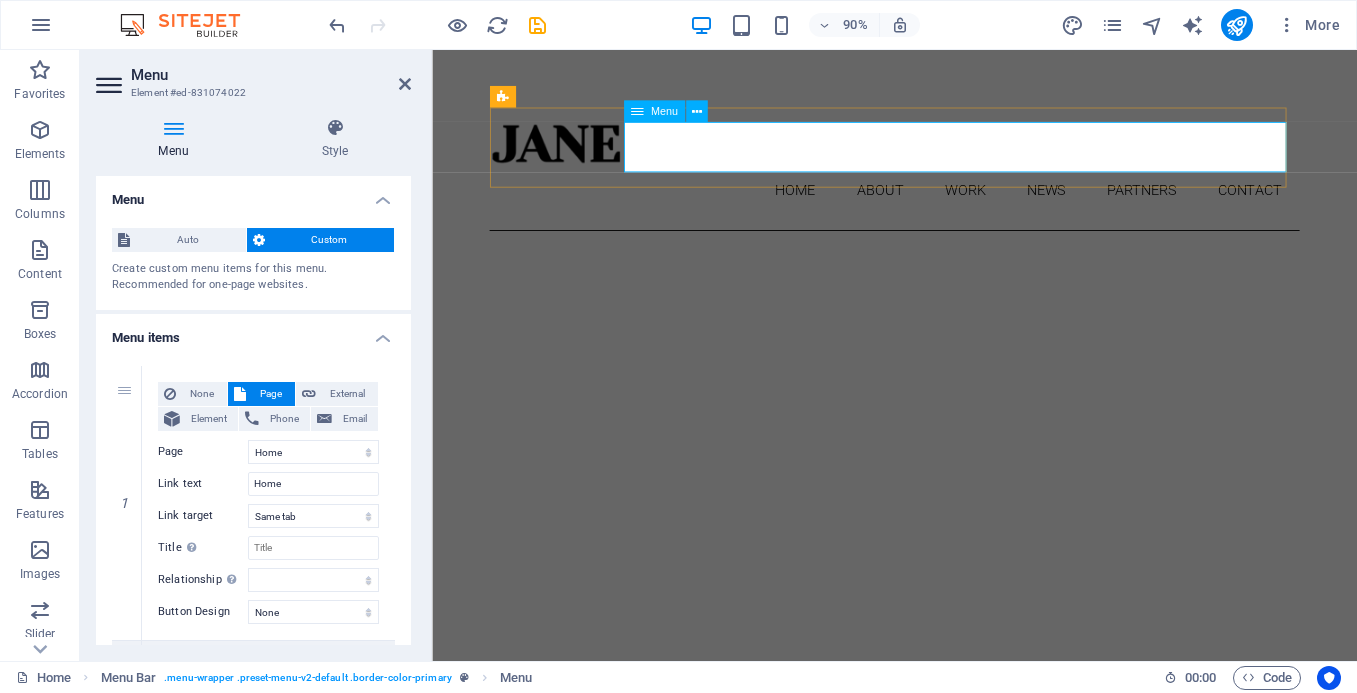 click on "Home About Work News Partners Contact" at bounding box center (946, 206) 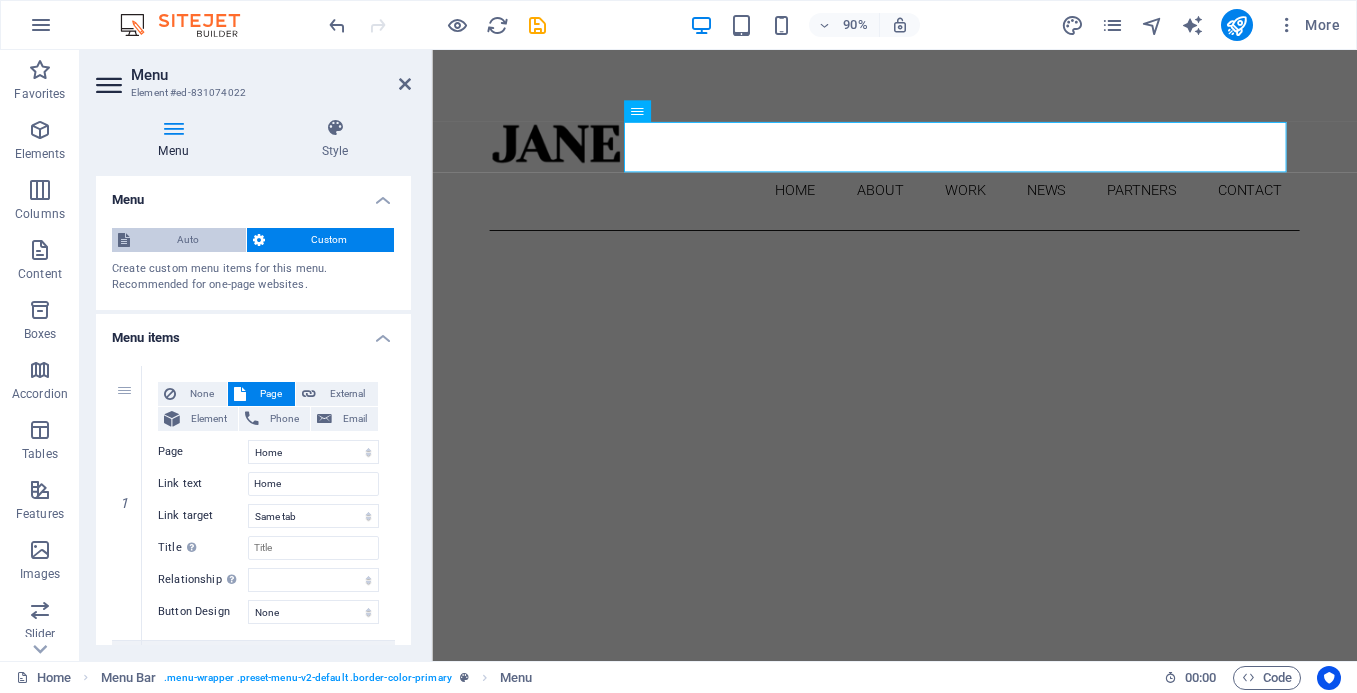 click on "Auto" at bounding box center (188, 240) 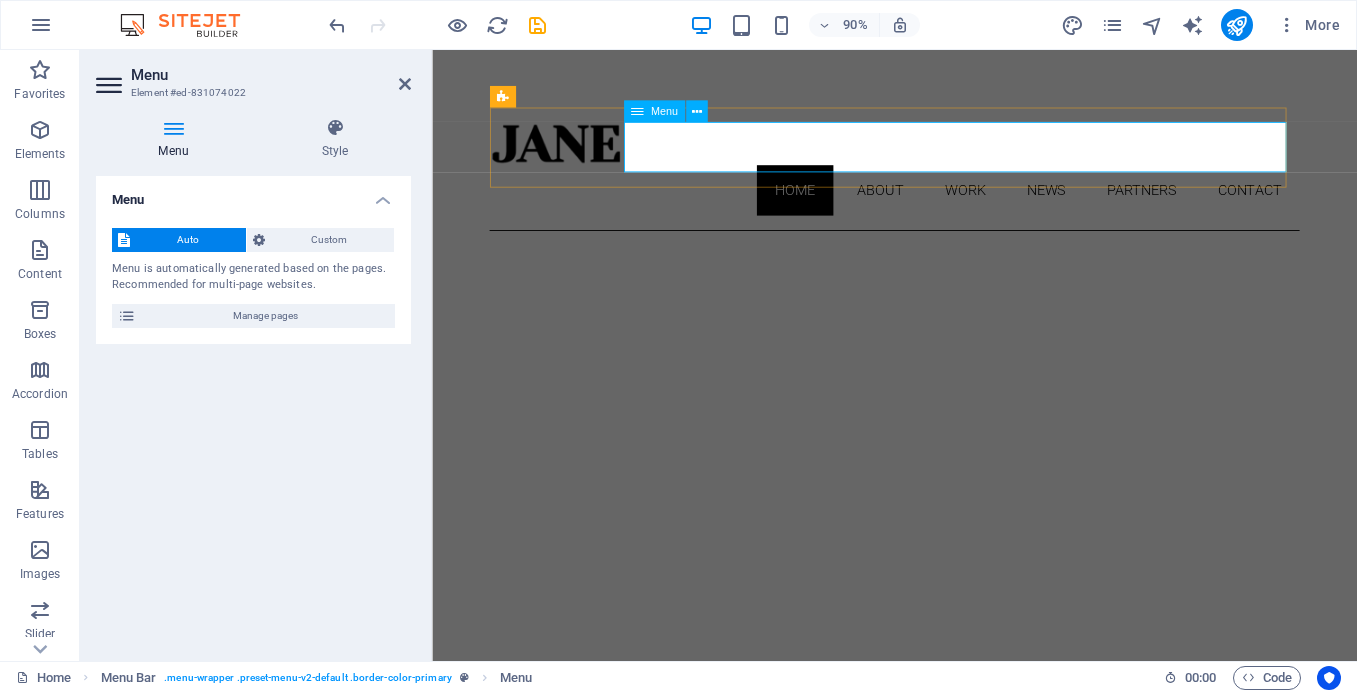 click on "Home About Work News Partners Contact" at bounding box center [946, 206] 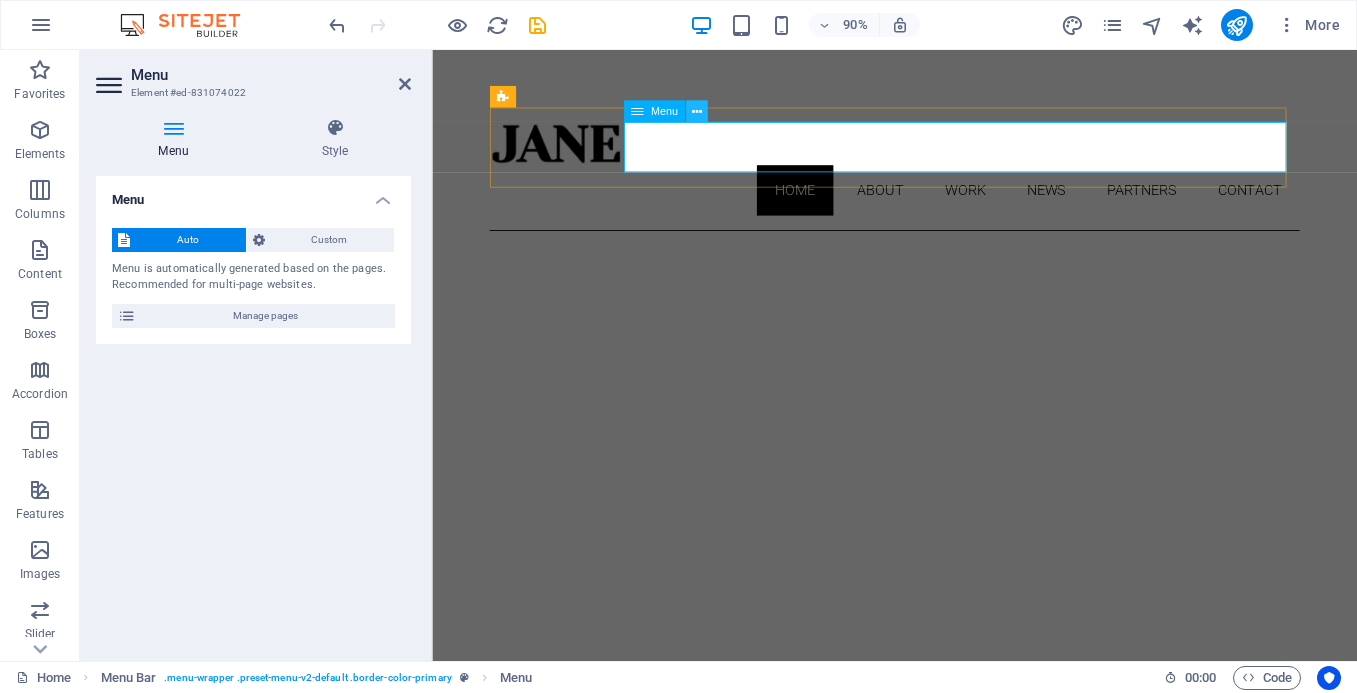click at bounding box center (697, 111) 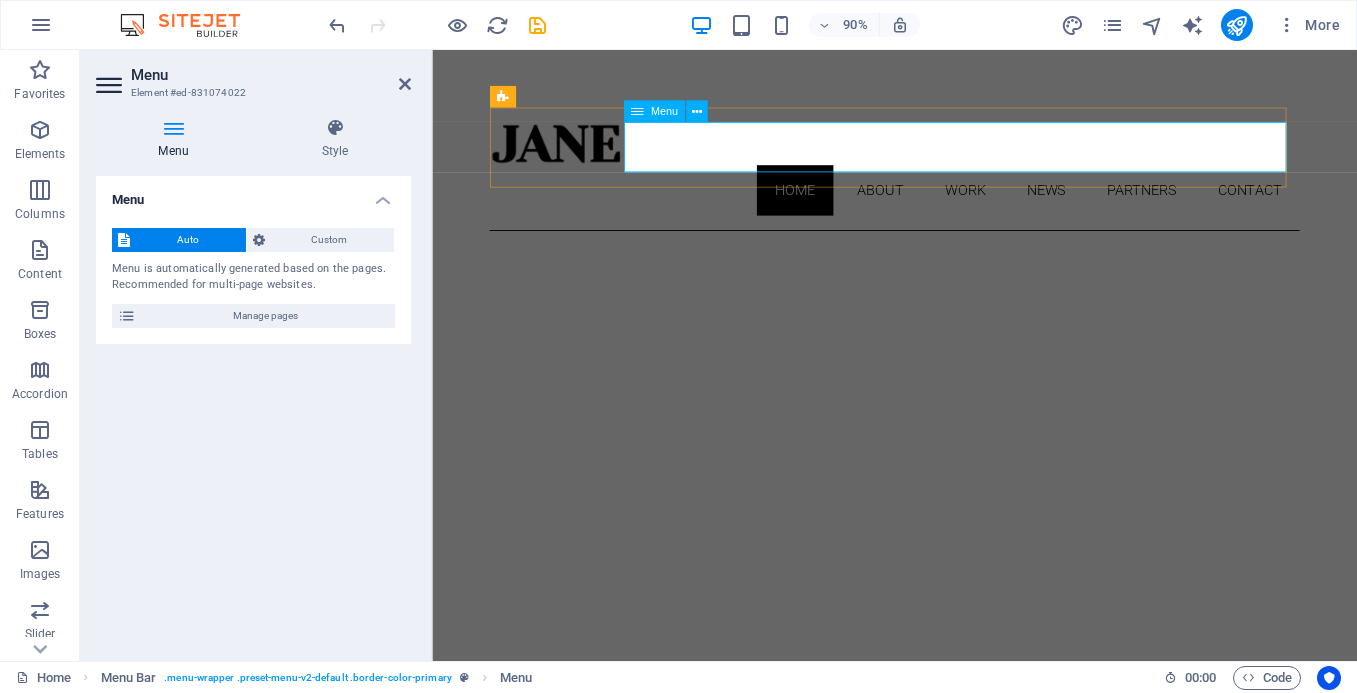 click on "Home About Work News Partners Contact" at bounding box center (946, 206) 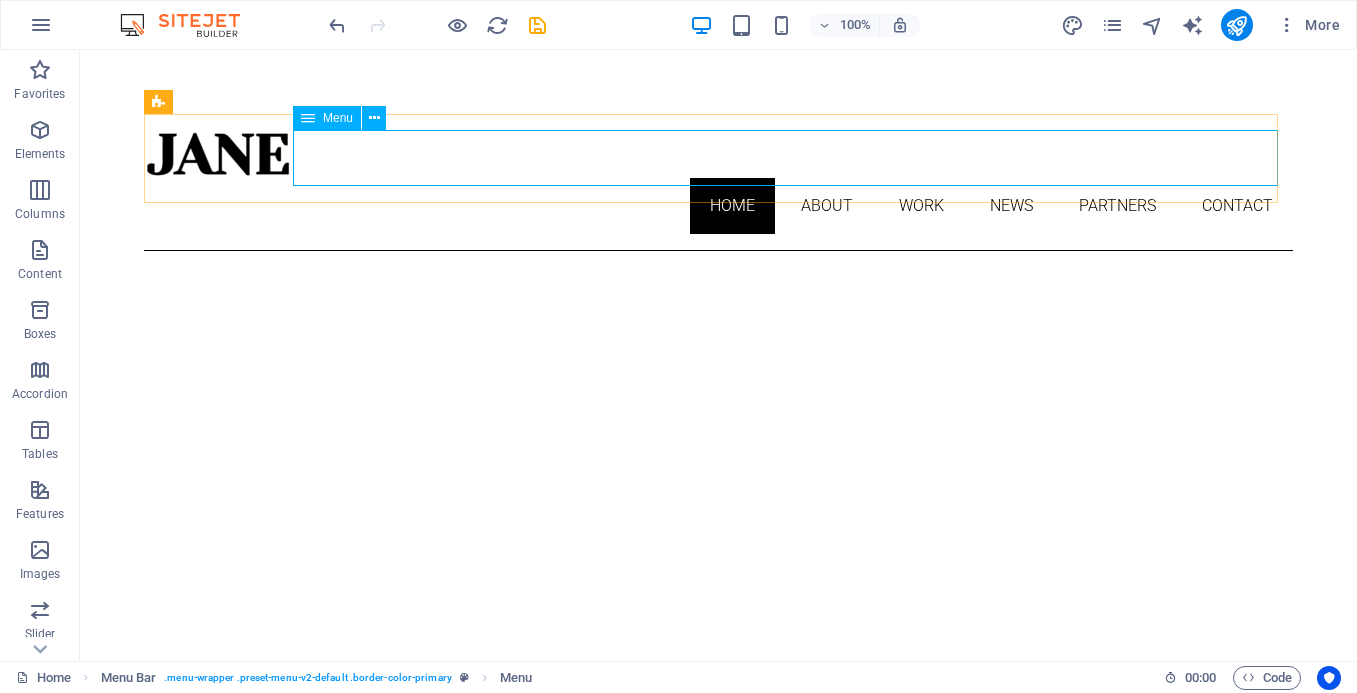 click on "Home About Work News Partners Contact" at bounding box center [718, 206] 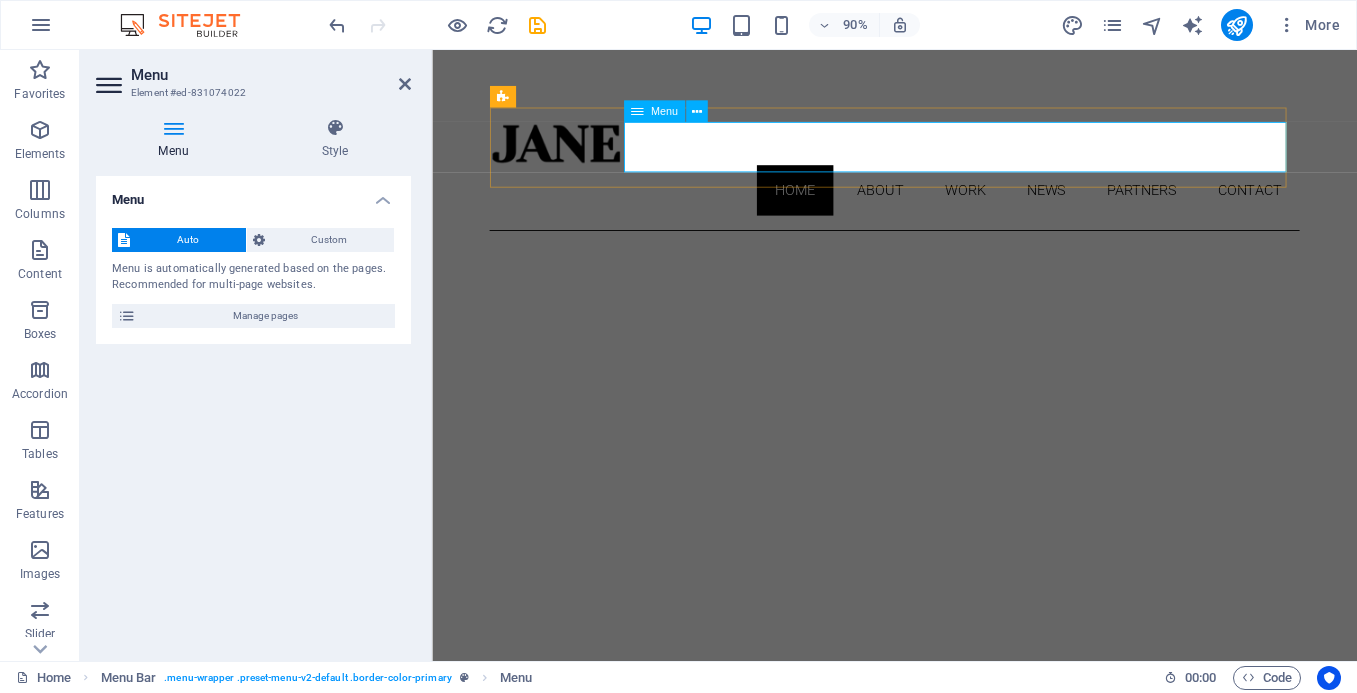 click on "Home About Work News Partners Contact" at bounding box center [946, 206] 